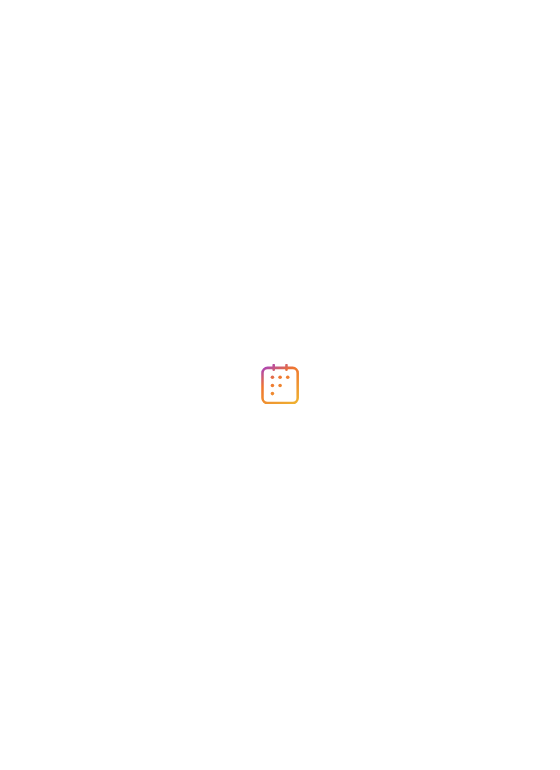 scroll, scrollTop: 0, scrollLeft: 0, axis: both 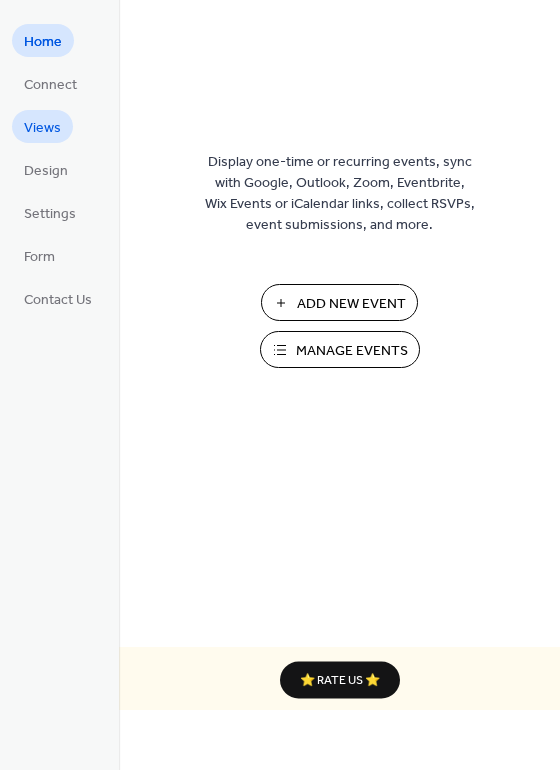 click on "Views" at bounding box center [42, 128] 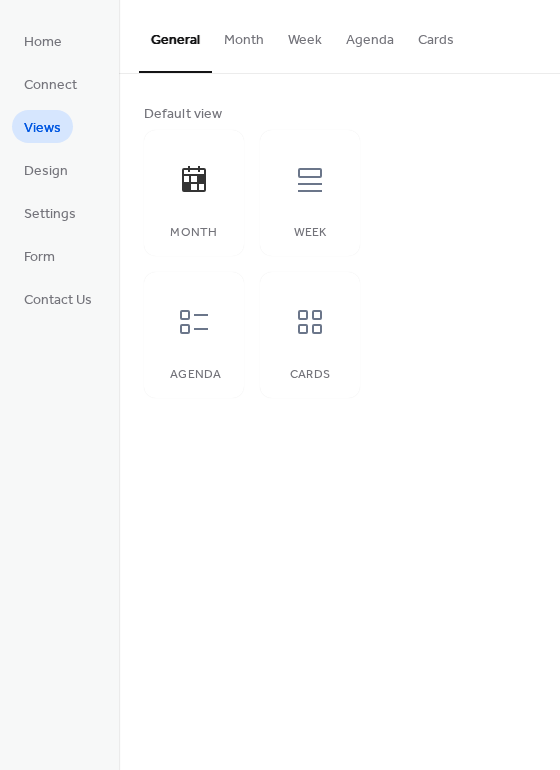 click on "Month" at bounding box center (244, 35) 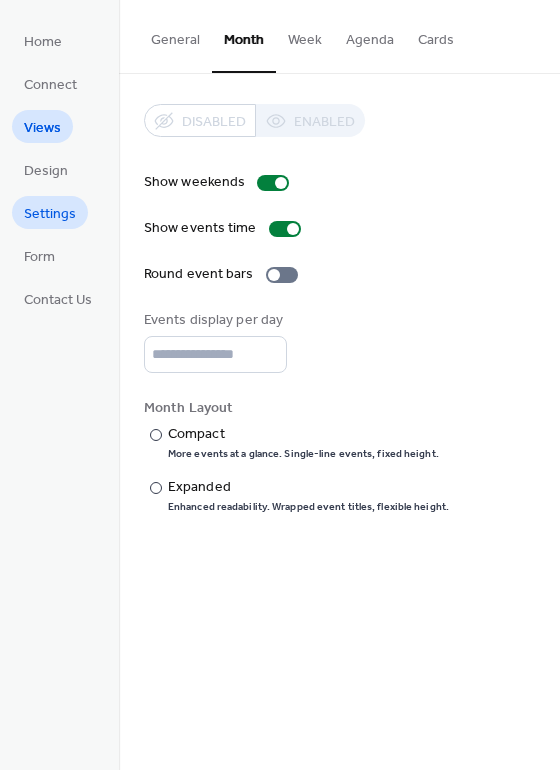 click on "Settings" at bounding box center [50, 214] 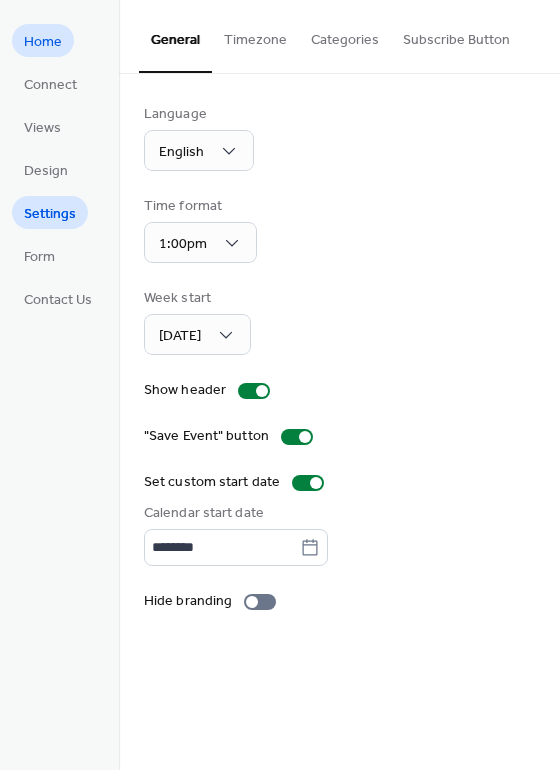 click on "Home" at bounding box center (43, 42) 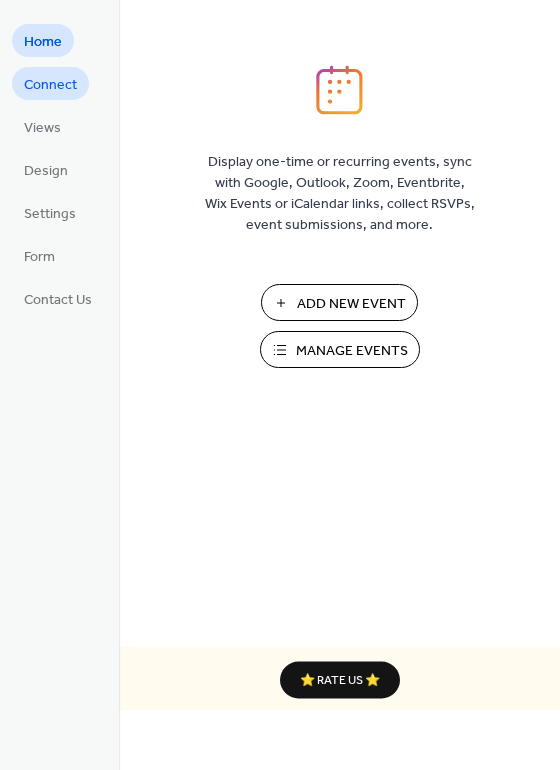 click on "Connect" at bounding box center (50, 85) 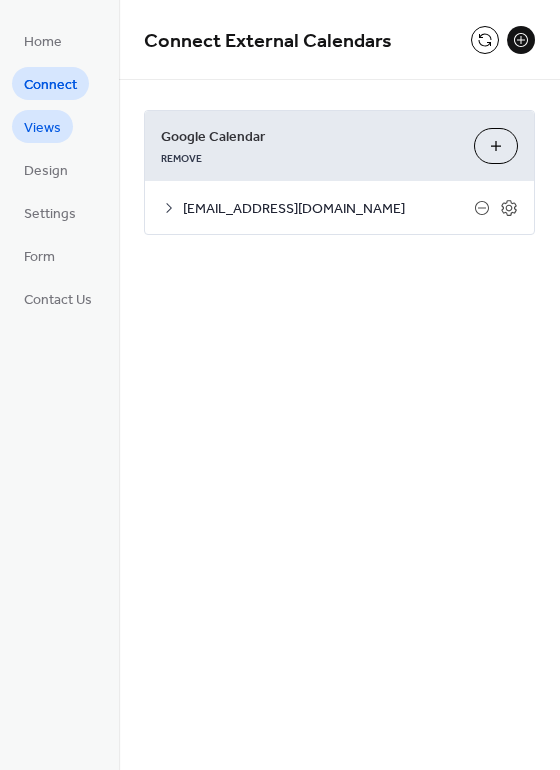 click on "Views" at bounding box center [42, 128] 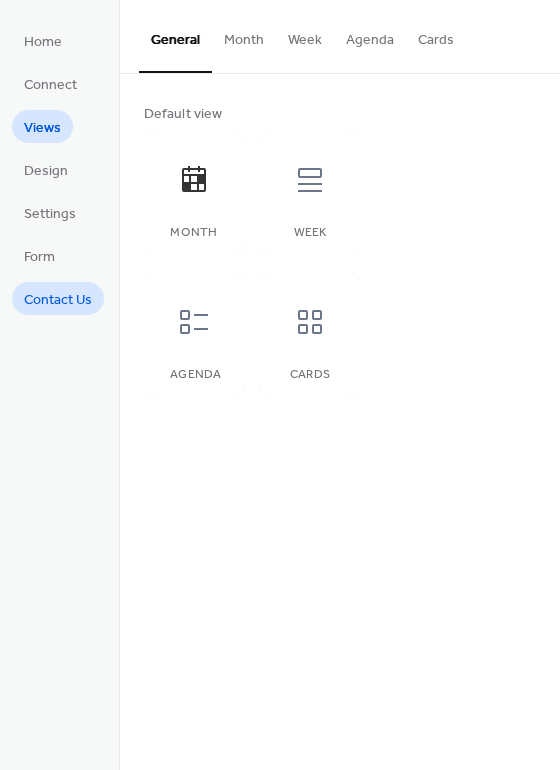 click on "Contact Us" at bounding box center [58, 300] 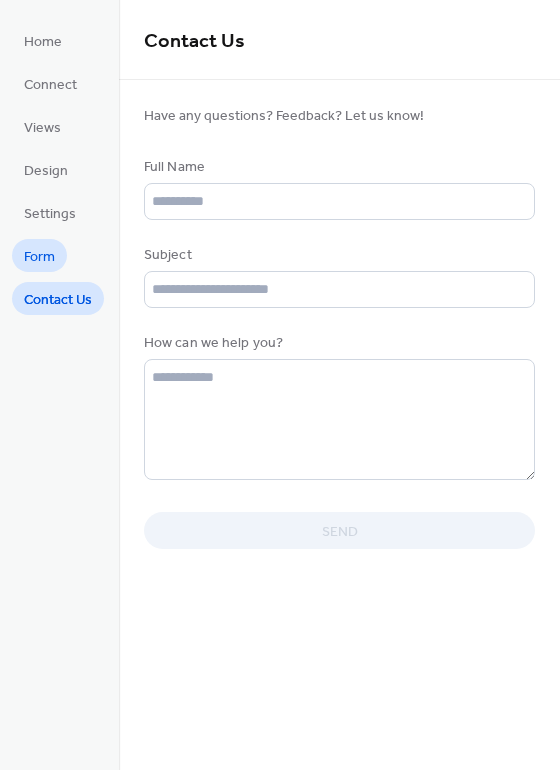 click on "Form" at bounding box center [39, 257] 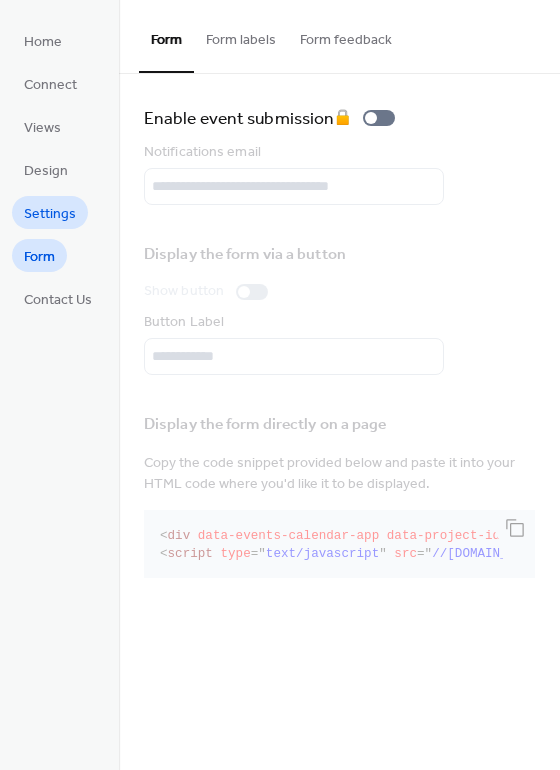 click on "Settings" at bounding box center (50, 214) 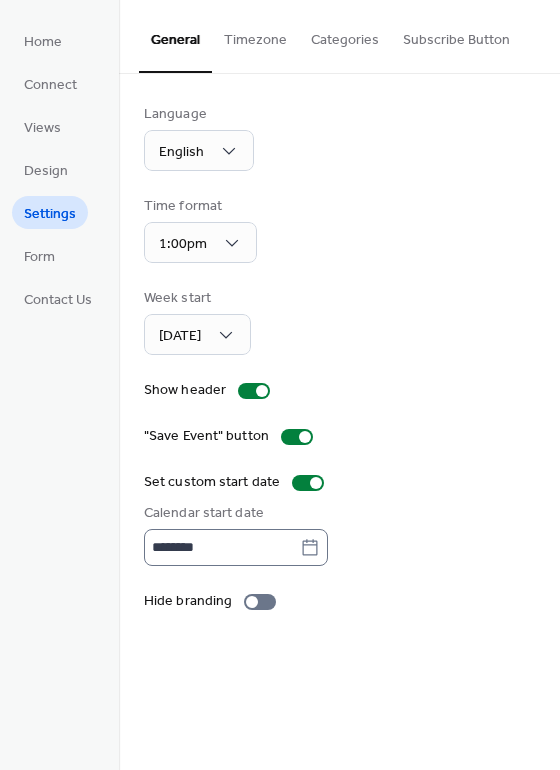 click 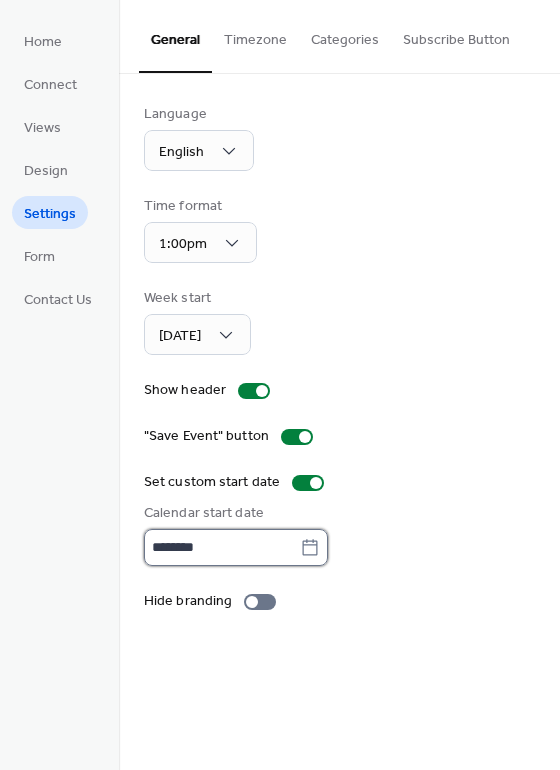 click on "********" at bounding box center (222, 547) 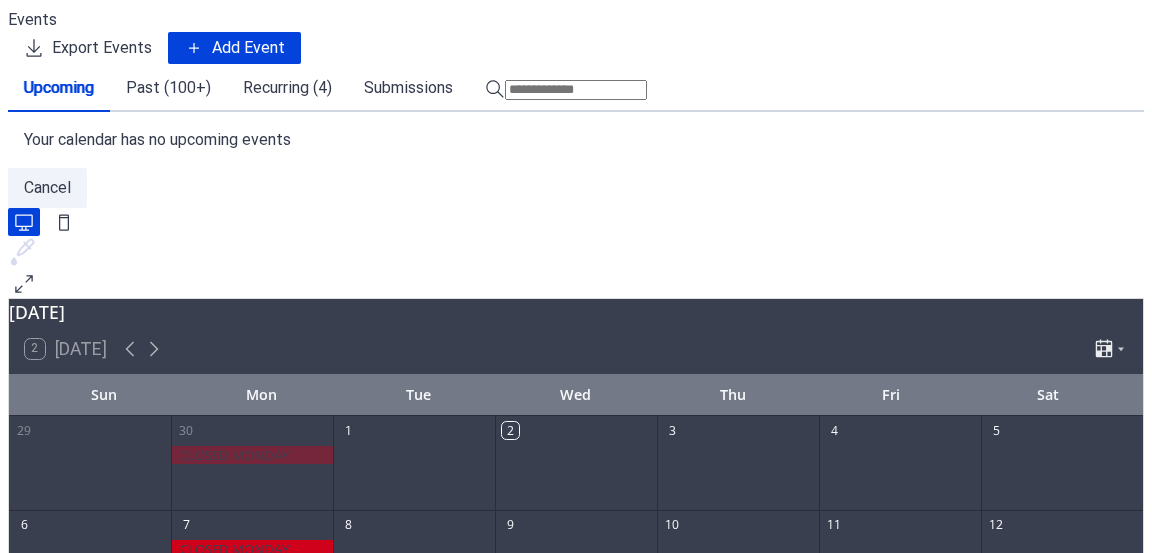 scroll, scrollTop: 0, scrollLeft: 0, axis: both 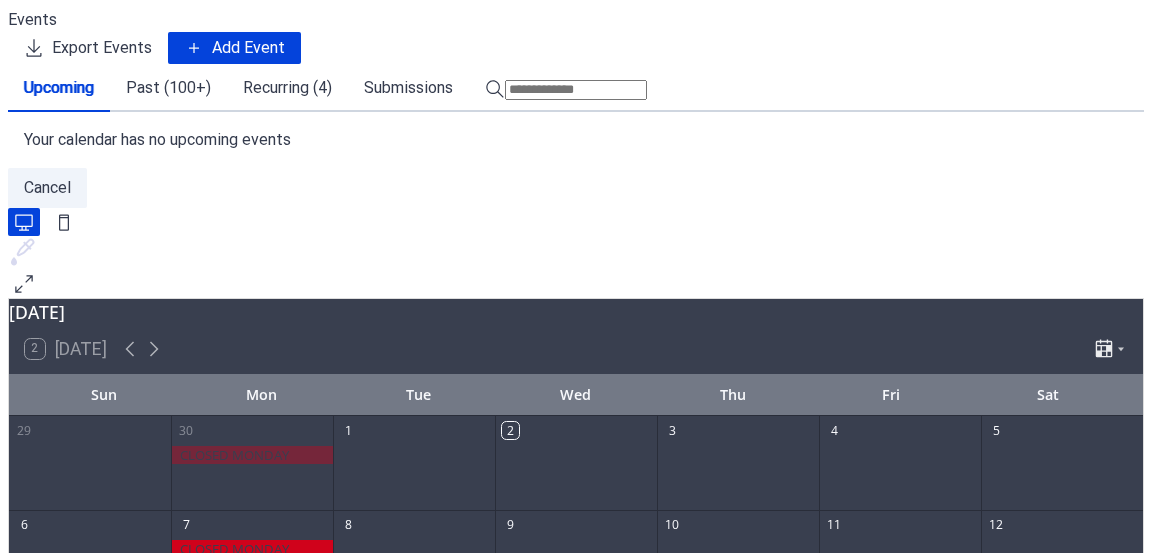 click at bounding box center (252, 568) 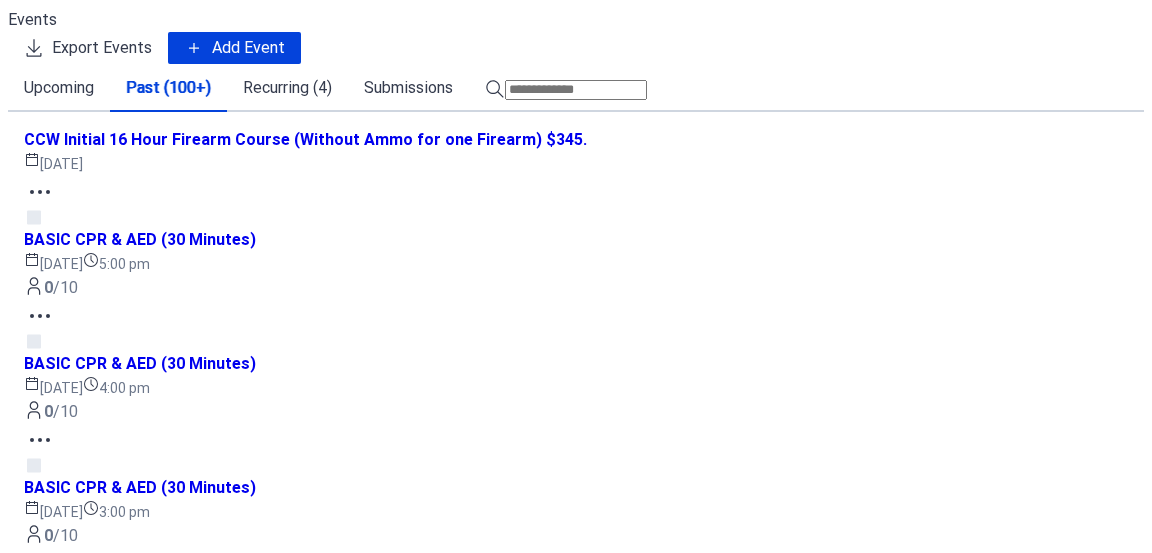scroll, scrollTop: 0, scrollLeft: 0, axis: both 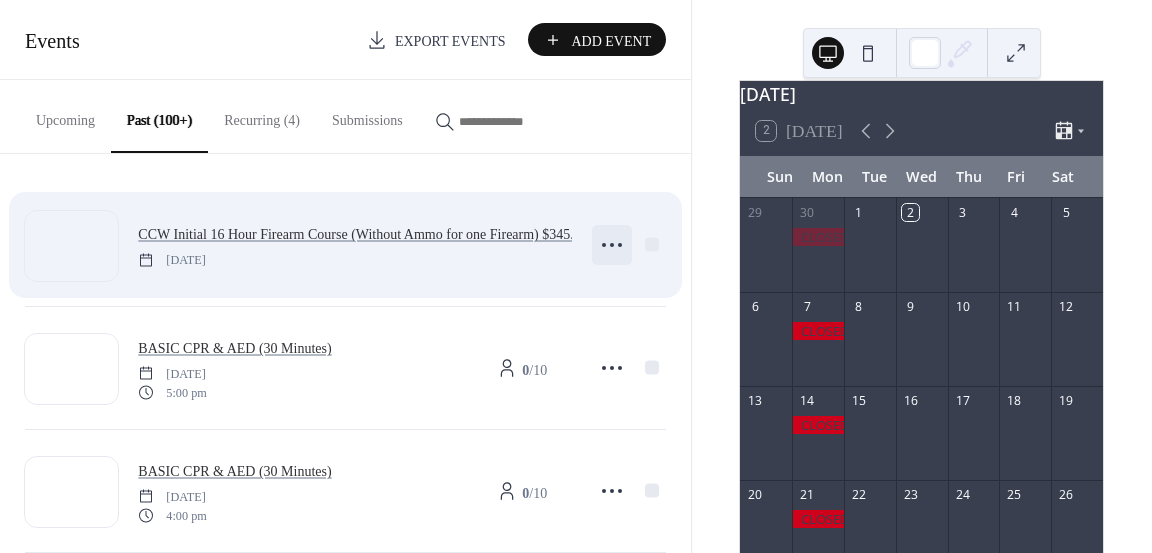 click 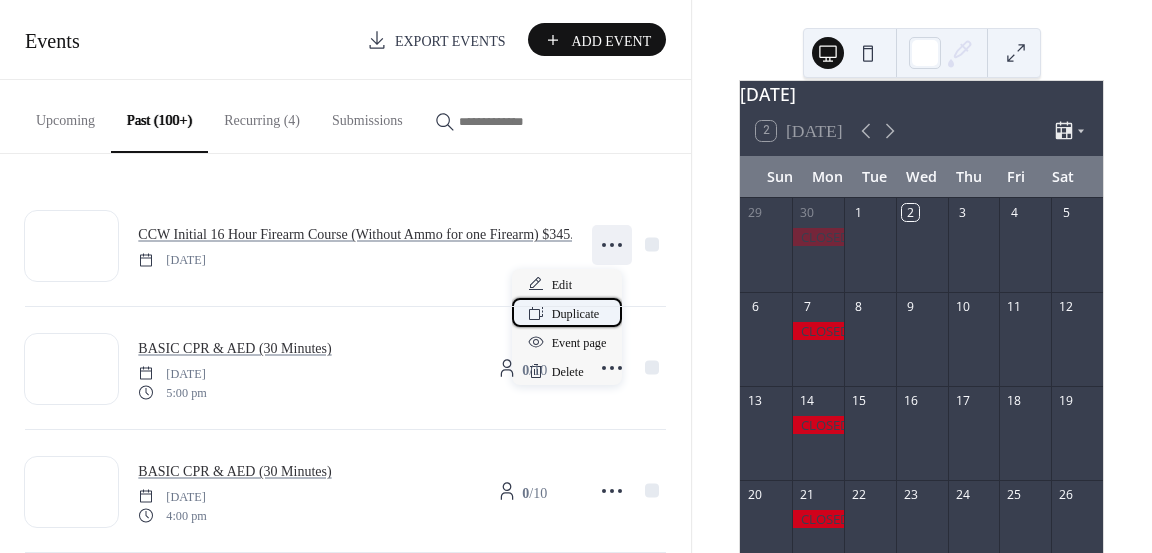 click on "Duplicate" at bounding box center [576, 314] 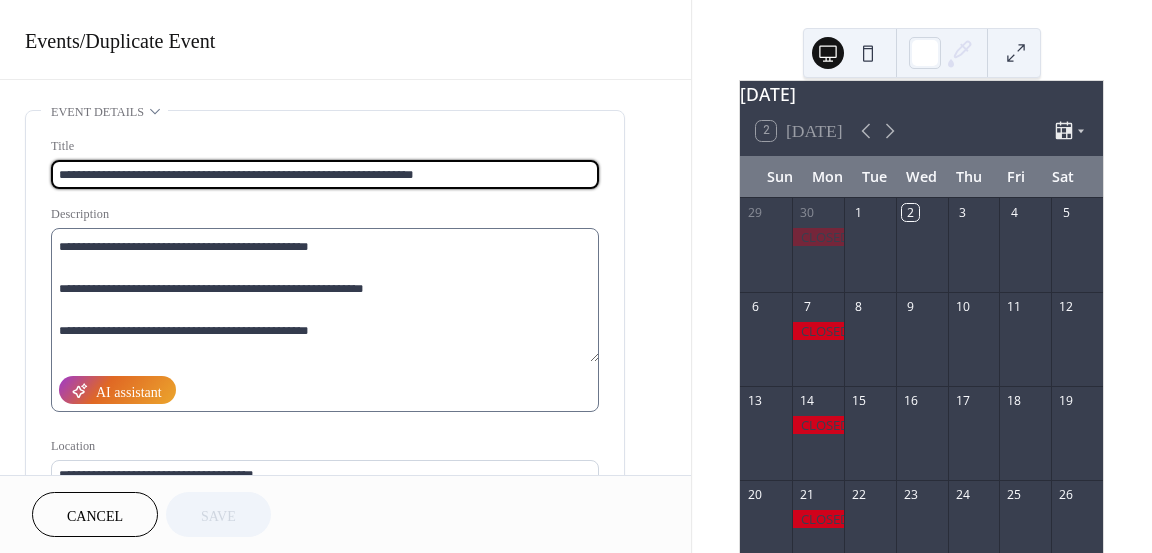 scroll, scrollTop: 273, scrollLeft: 0, axis: vertical 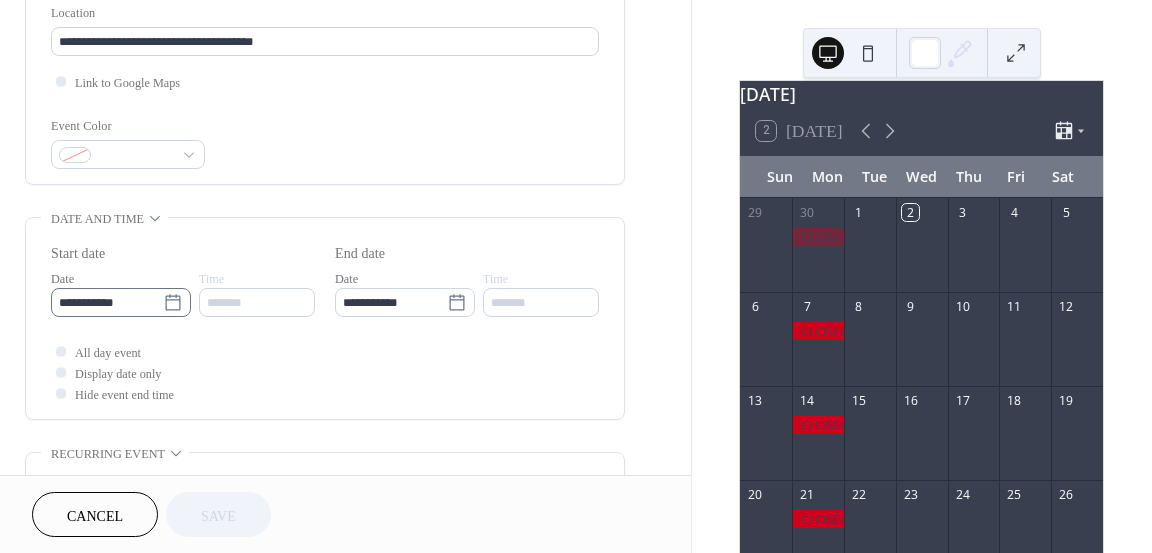click 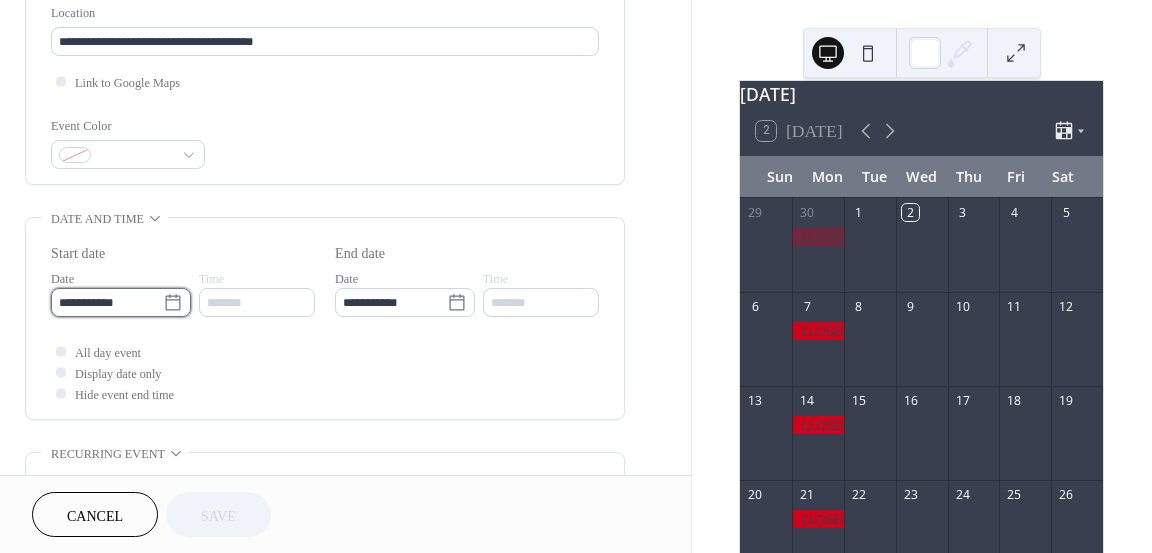 click on "**********" at bounding box center [107, 302] 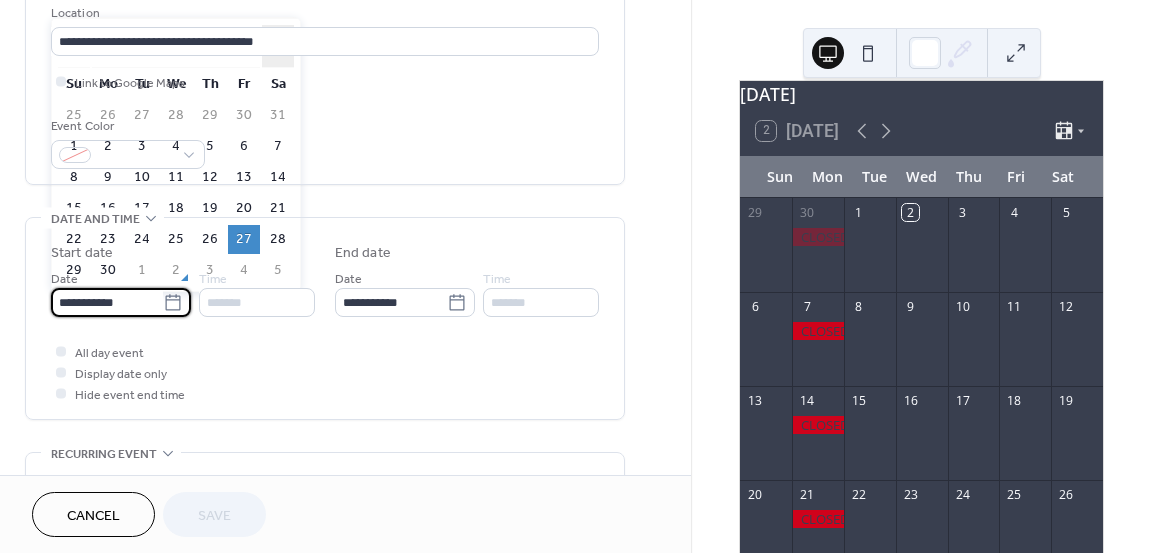 click on "›" at bounding box center (278, 46) 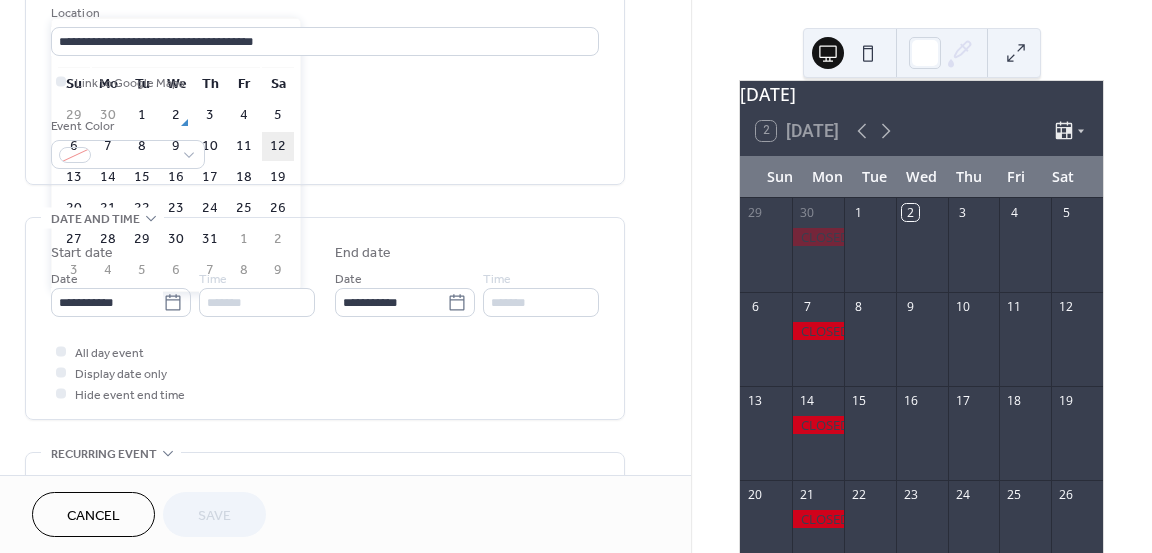 click on "12" at bounding box center (278, 146) 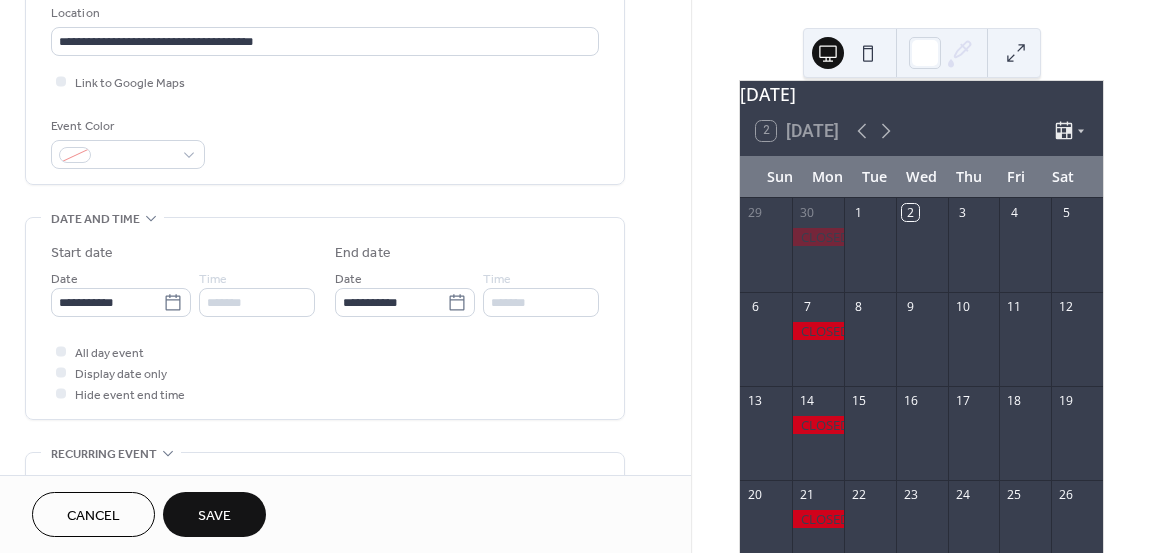 type on "**********" 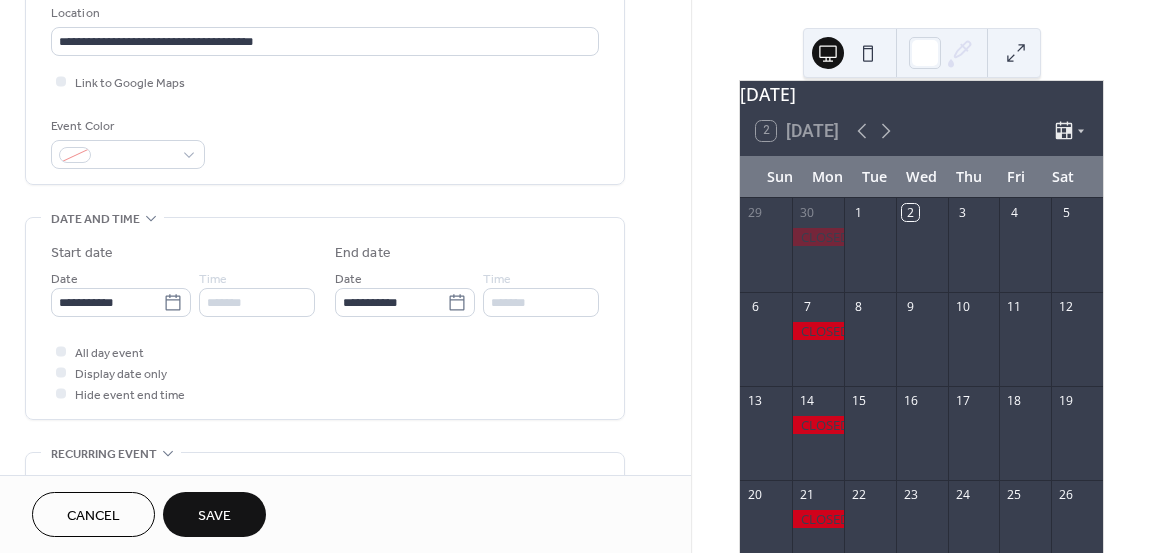 type on "**********" 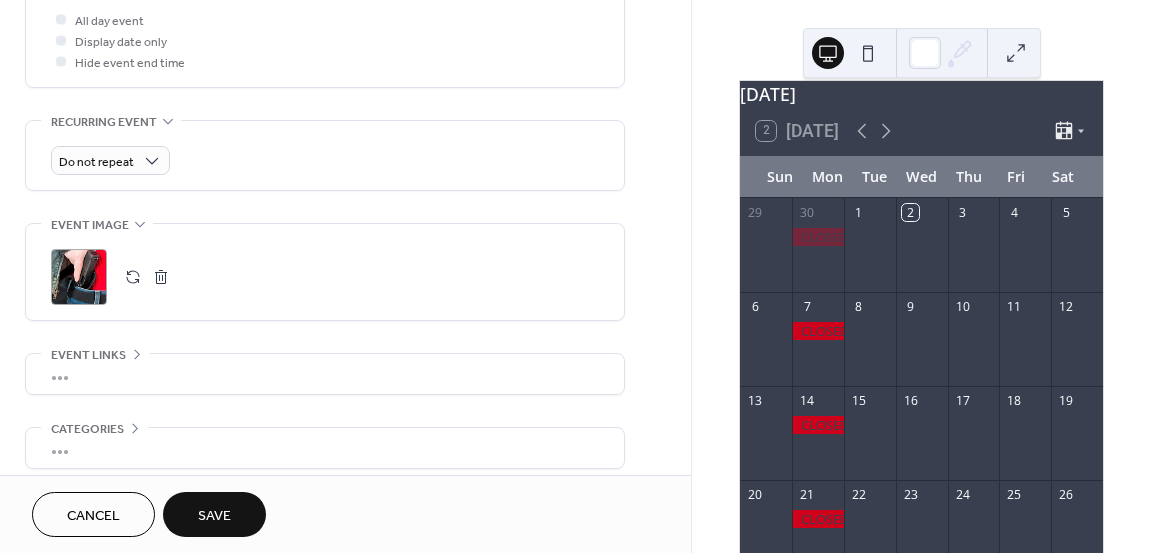 scroll, scrollTop: 853, scrollLeft: 0, axis: vertical 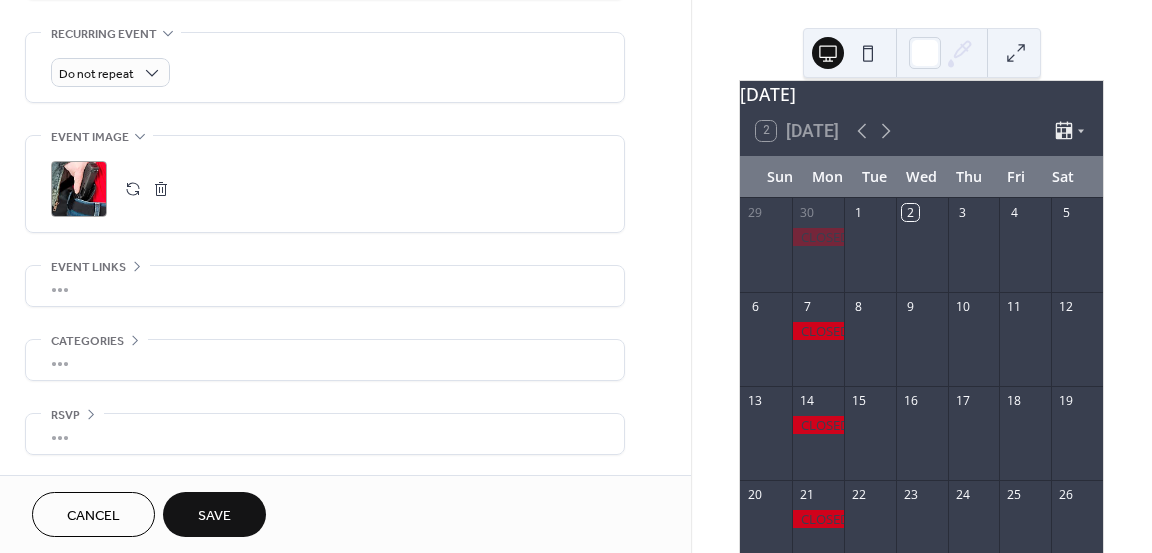 click on "Save" at bounding box center [214, 516] 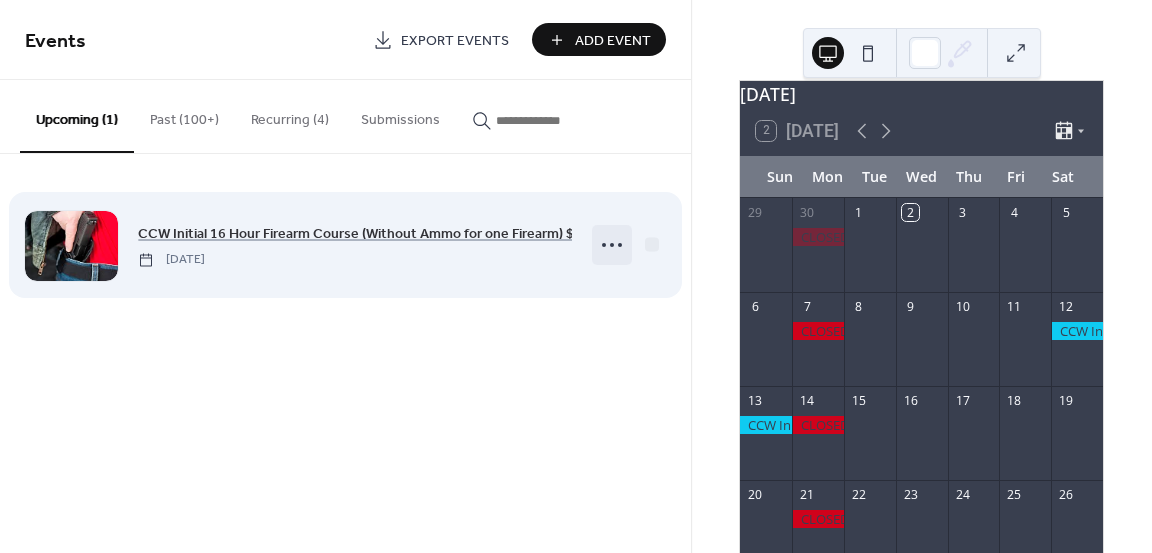 click 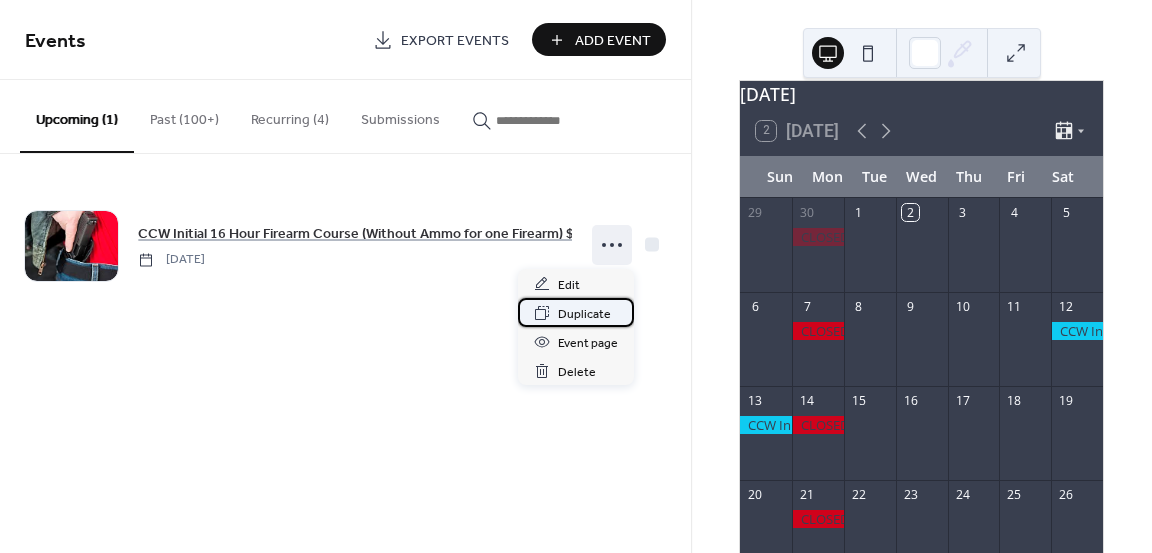 click on "Duplicate" at bounding box center [584, 314] 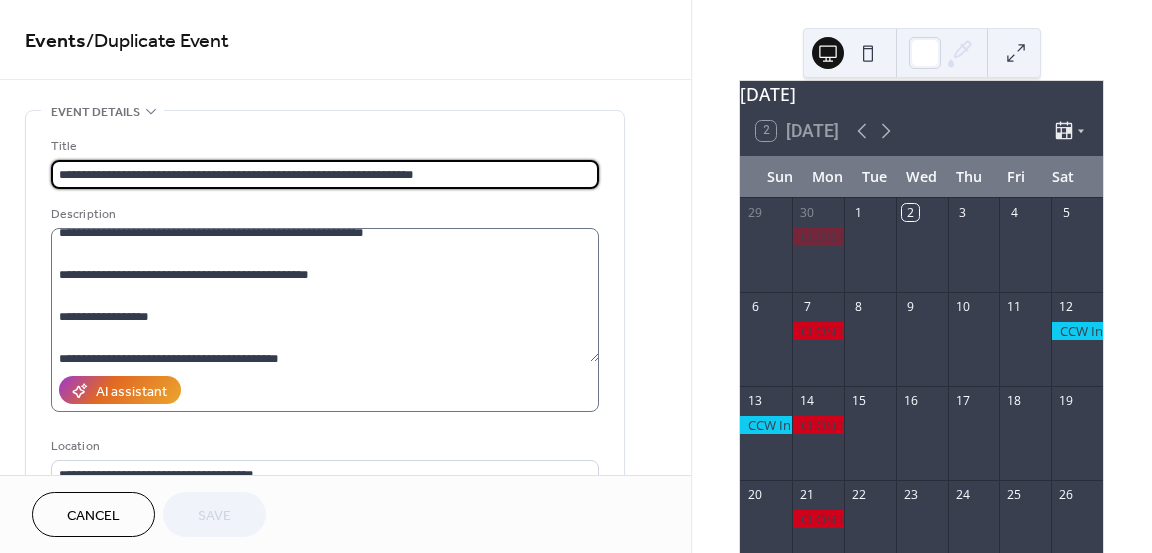 scroll, scrollTop: 273, scrollLeft: 0, axis: vertical 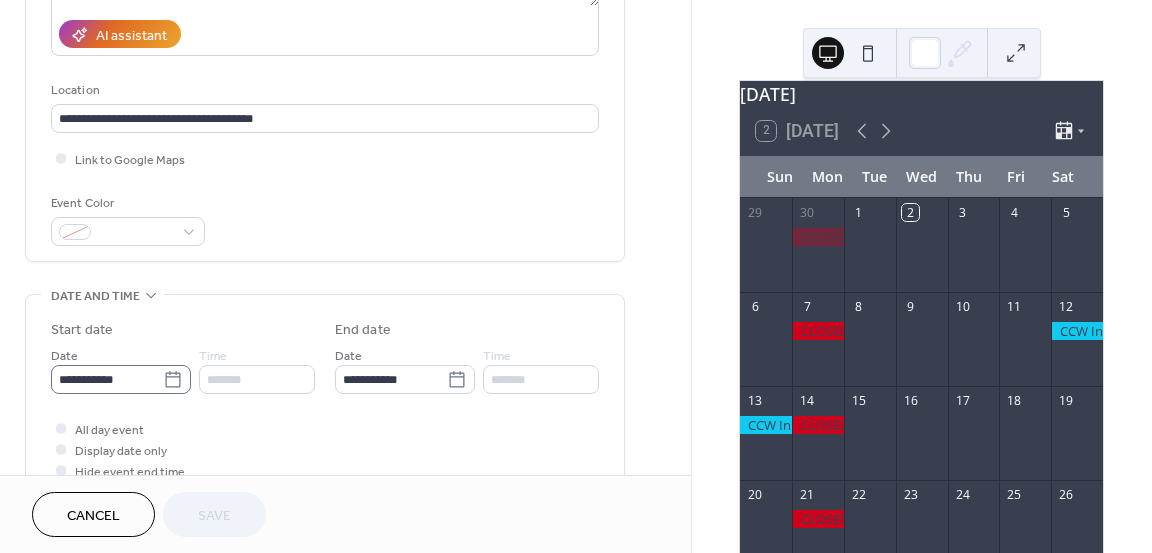 click 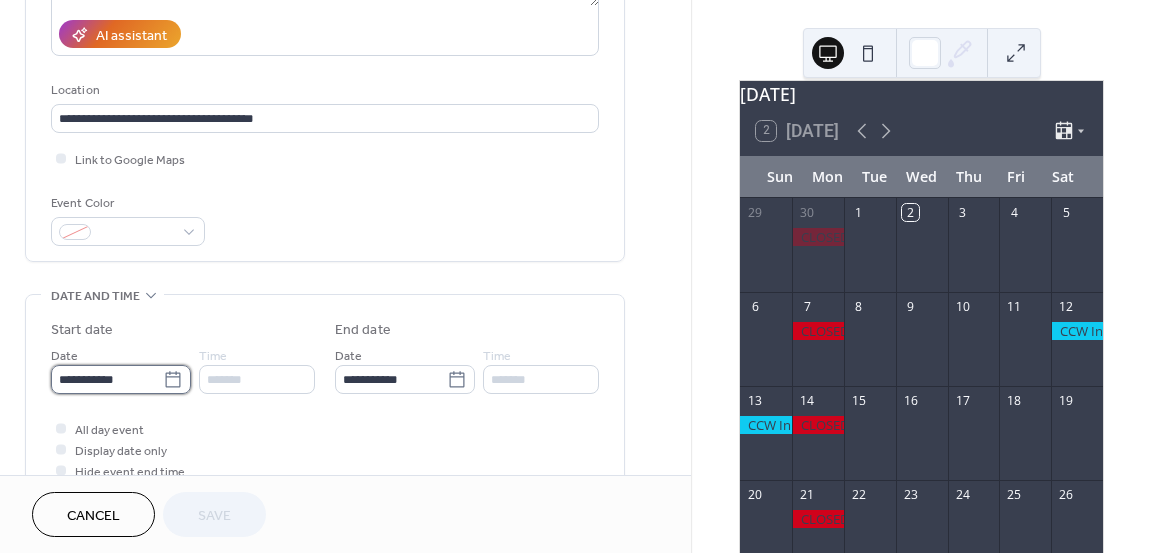 click on "**********" at bounding box center (107, 379) 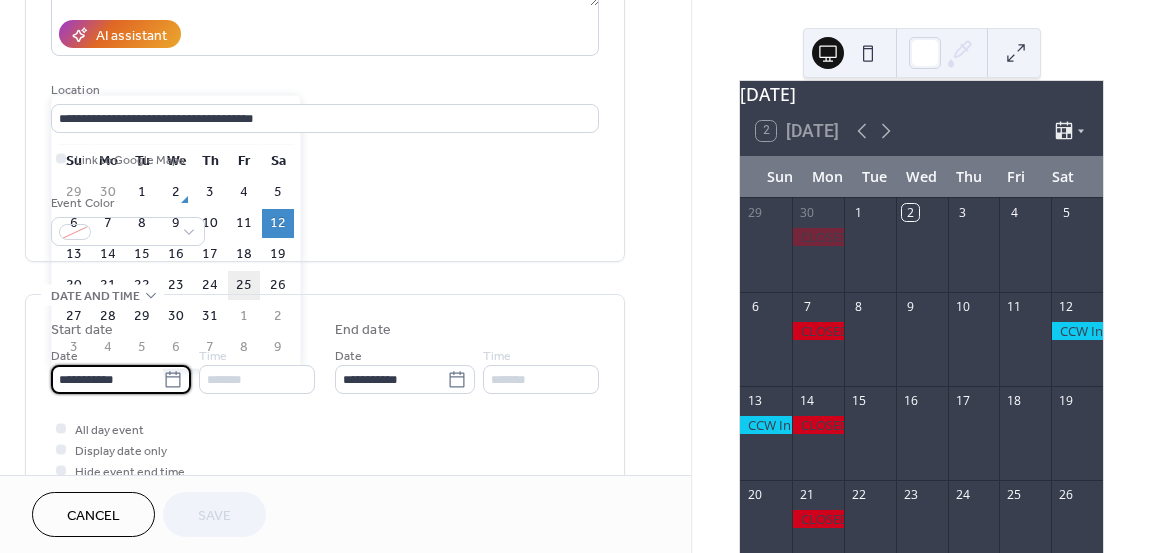 click on "25" at bounding box center [244, 285] 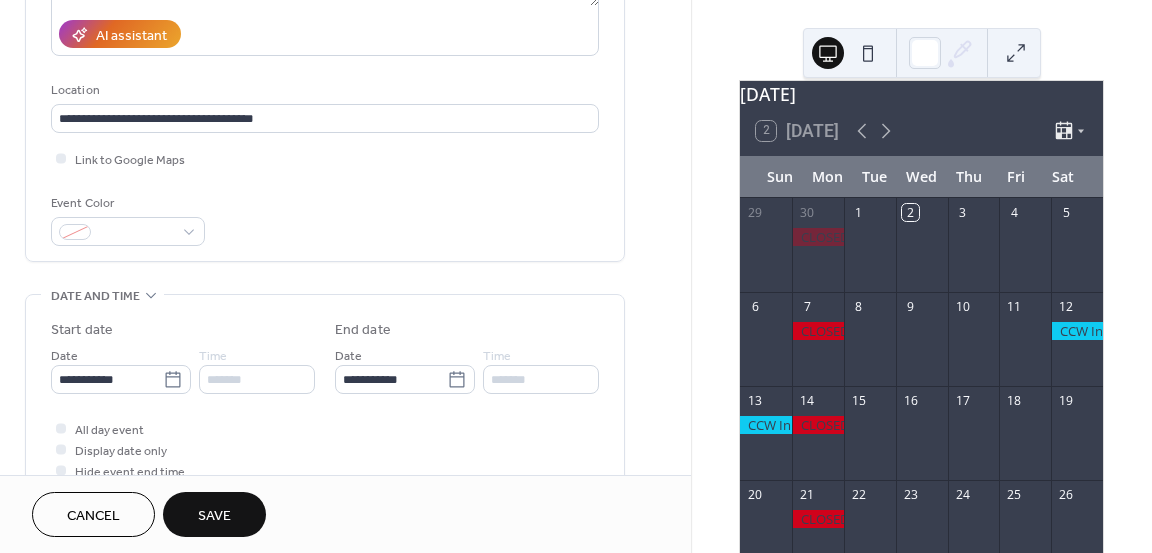 type on "**********" 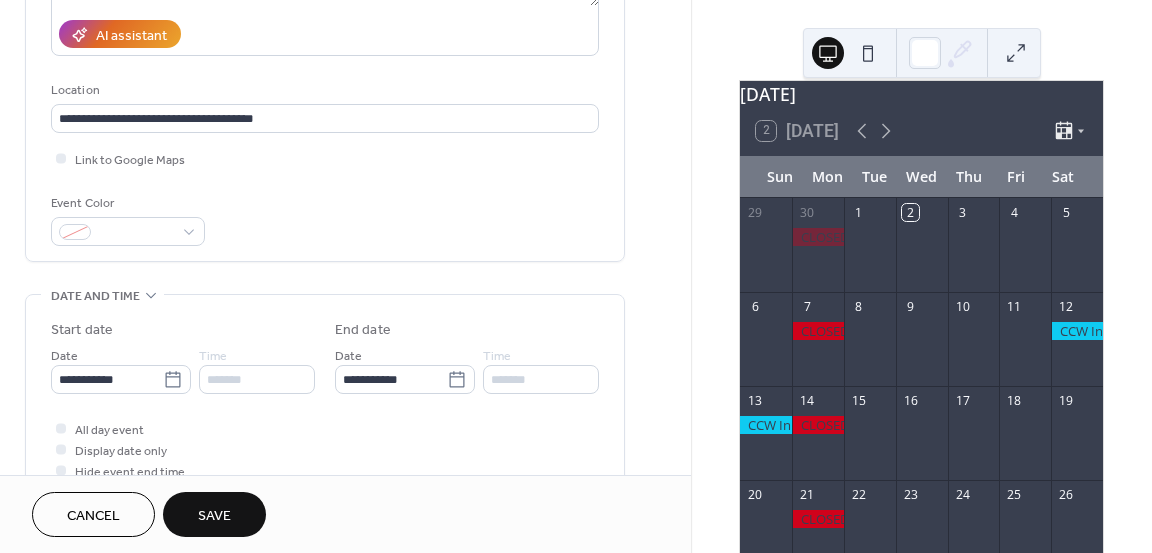 type on "**********" 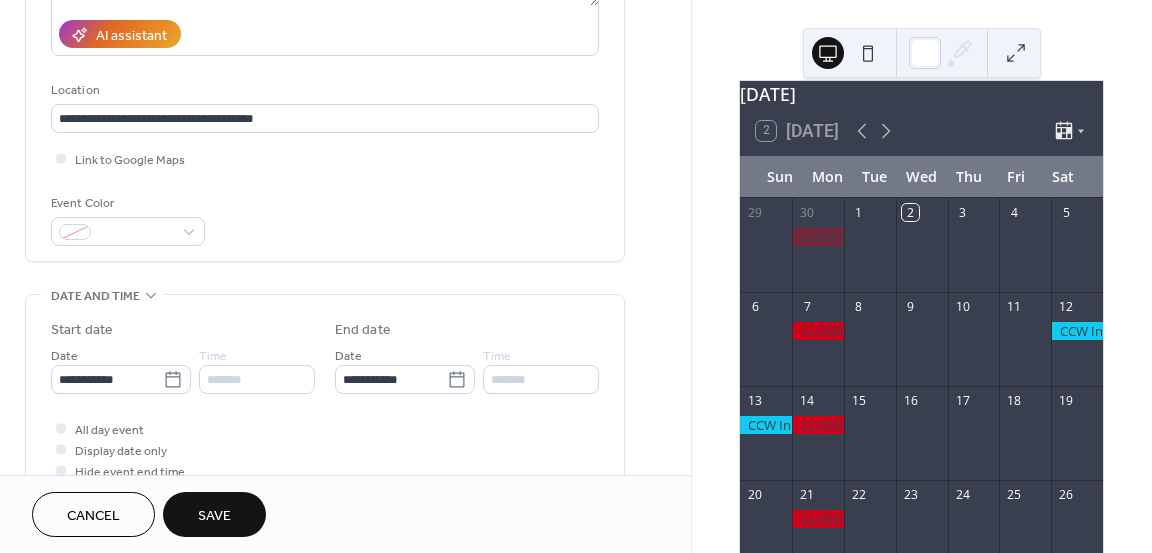 click on "Save" at bounding box center [214, 516] 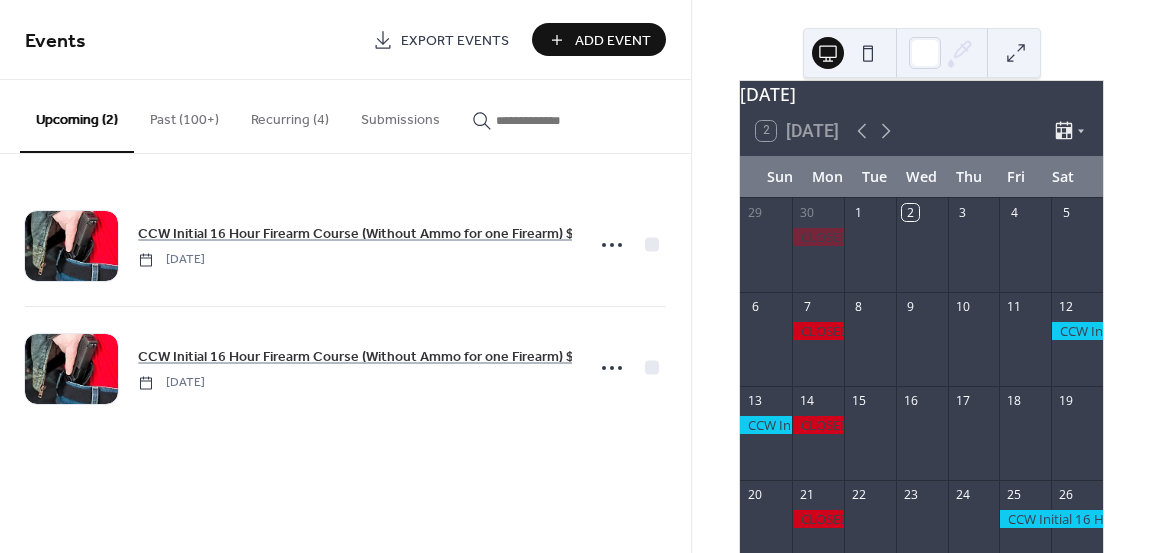 click on "Past  (100+)" at bounding box center (184, 115) 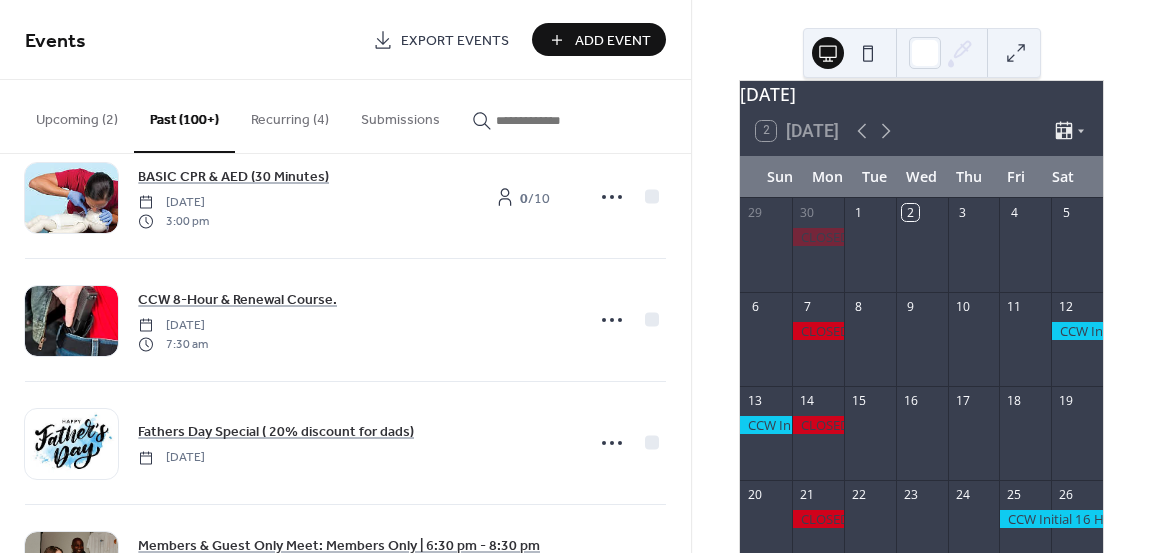 scroll, scrollTop: 465, scrollLeft: 0, axis: vertical 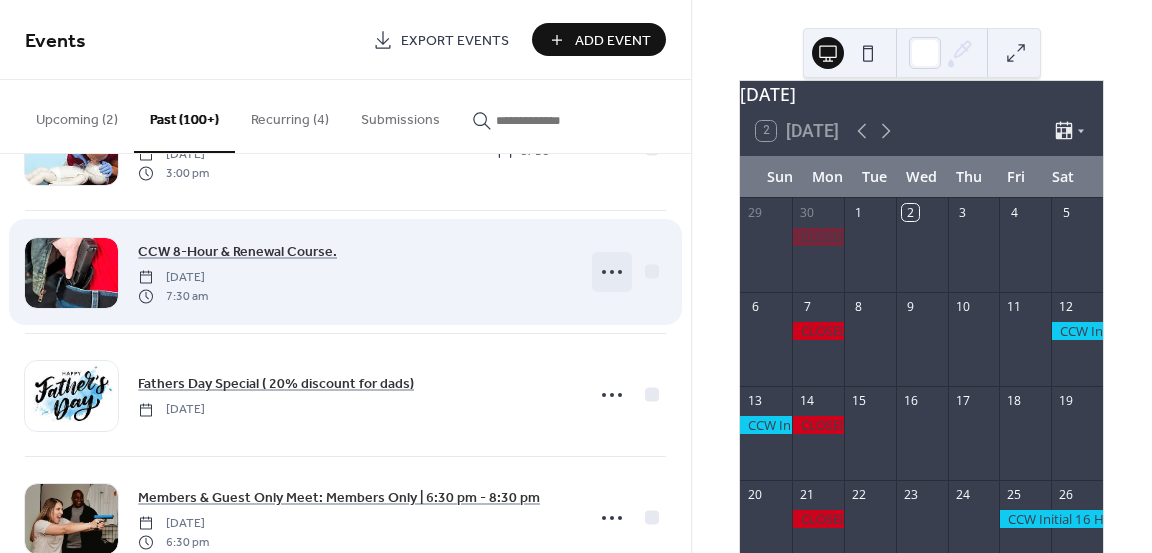 click 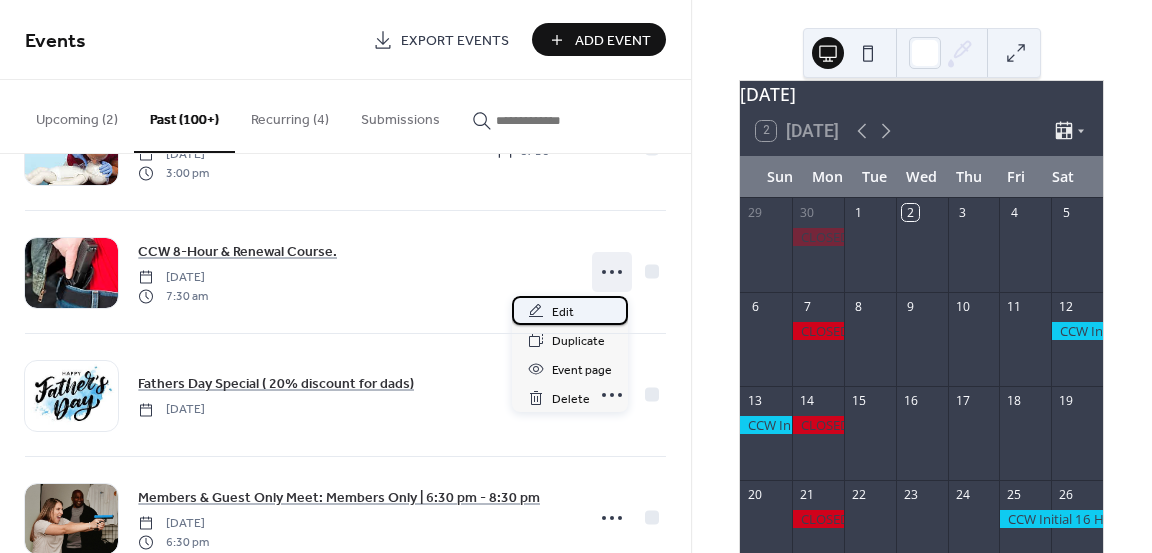 click on "Edit" at bounding box center [563, 312] 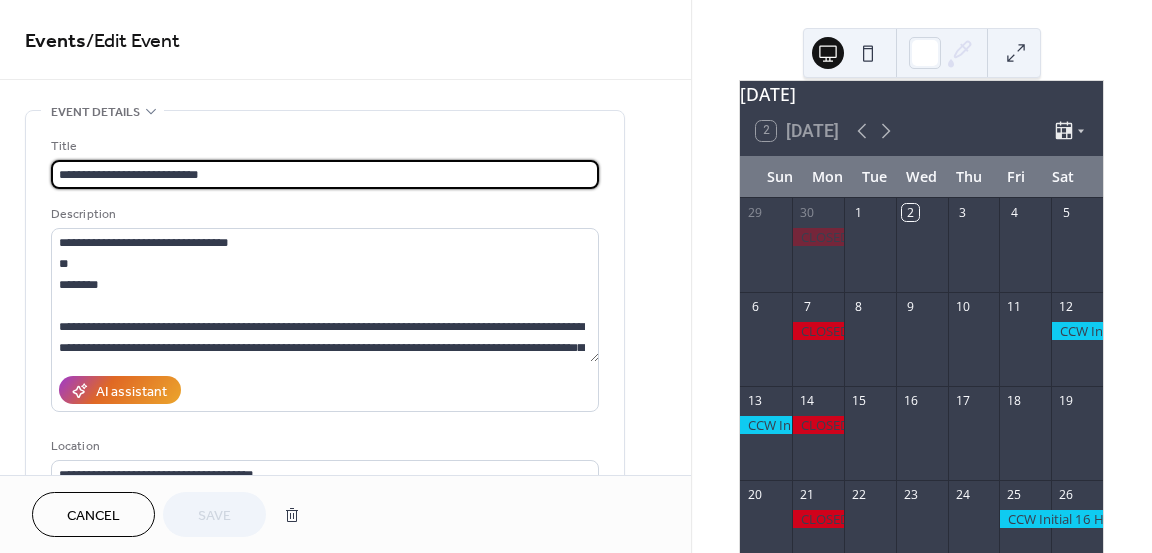 click on "Cancel" at bounding box center [93, 516] 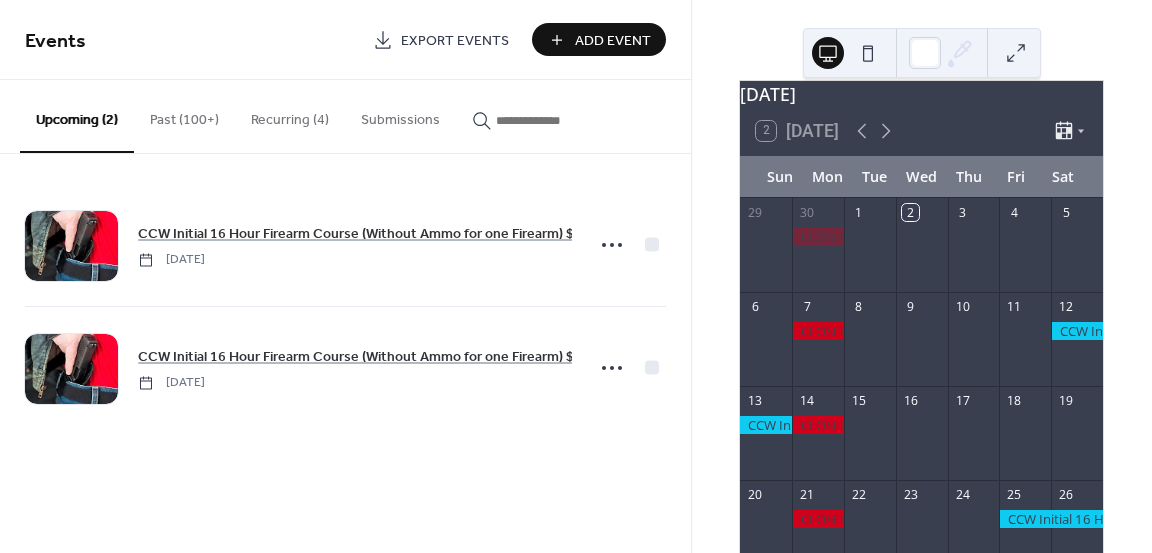 click on "Past  (100+)" at bounding box center [184, 115] 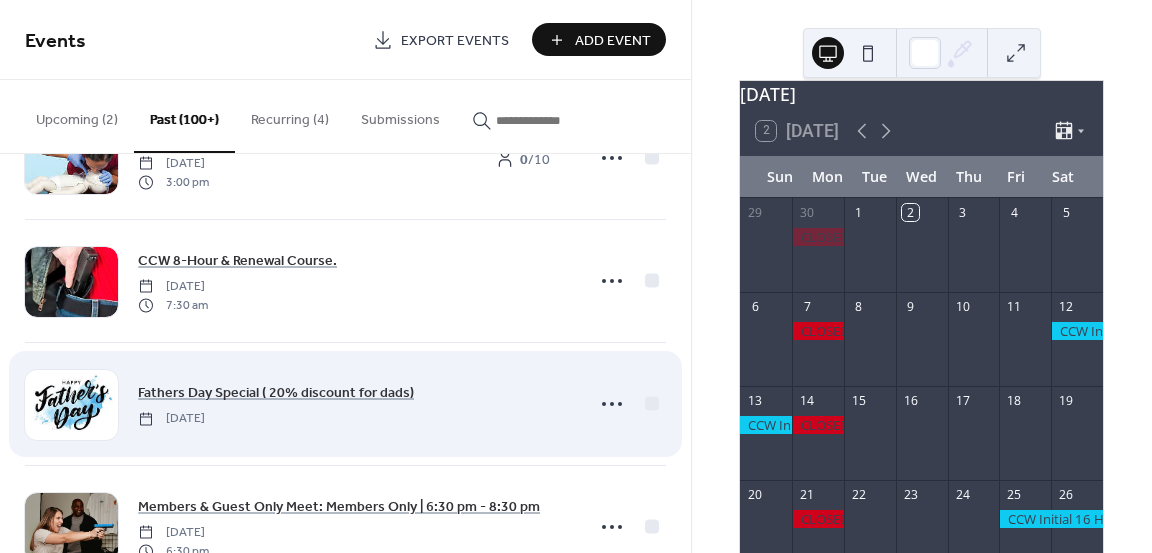 scroll, scrollTop: 463, scrollLeft: 0, axis: vertical 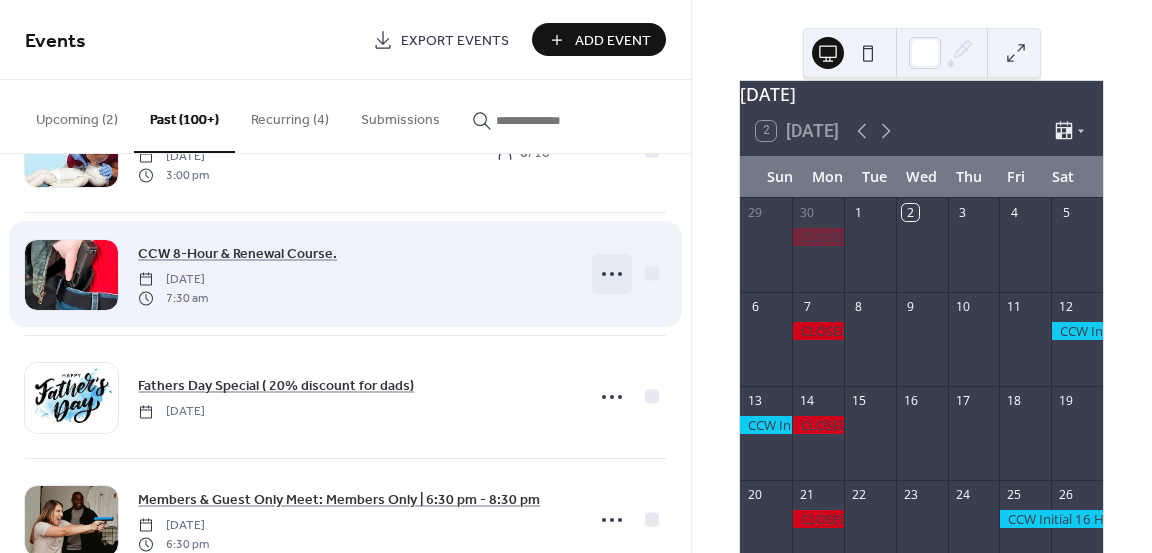 click 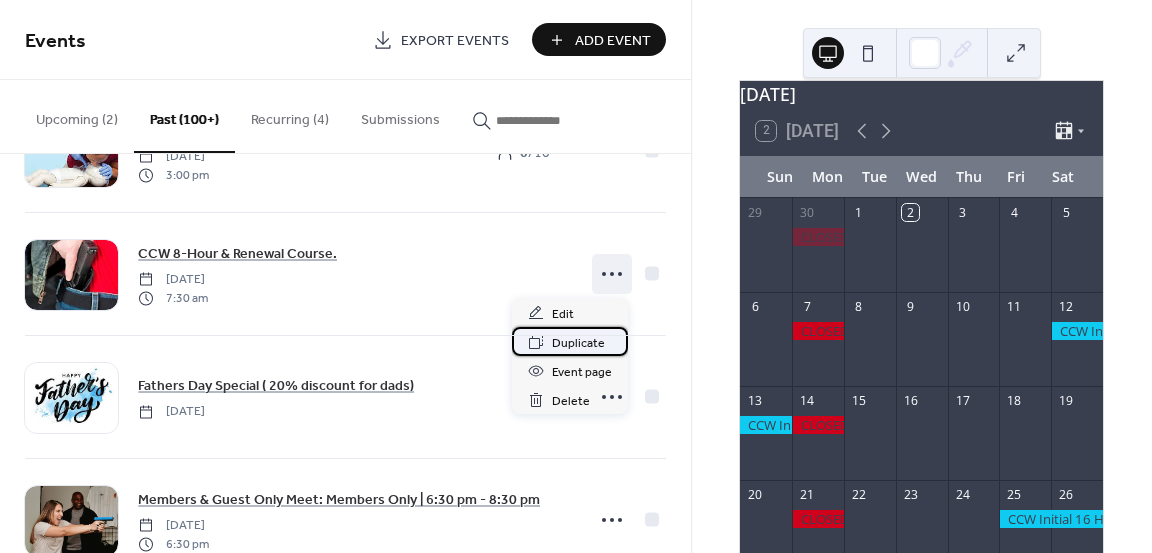 click on "Duplicate" at bounding box center [578, 343] 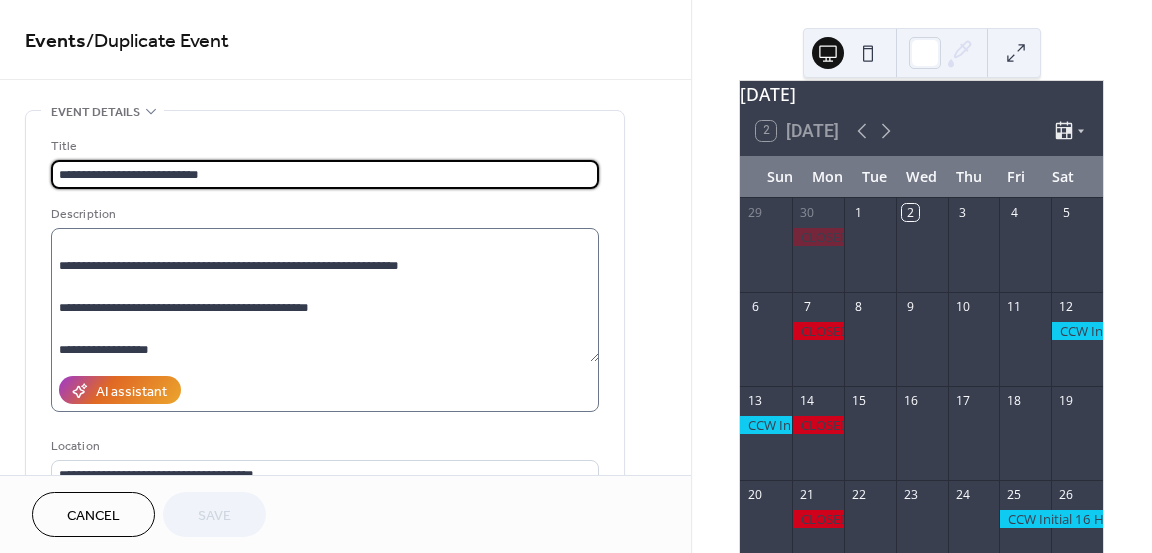 scroll, scrollTop: 273, scrollLeft: 0, axis: vertical 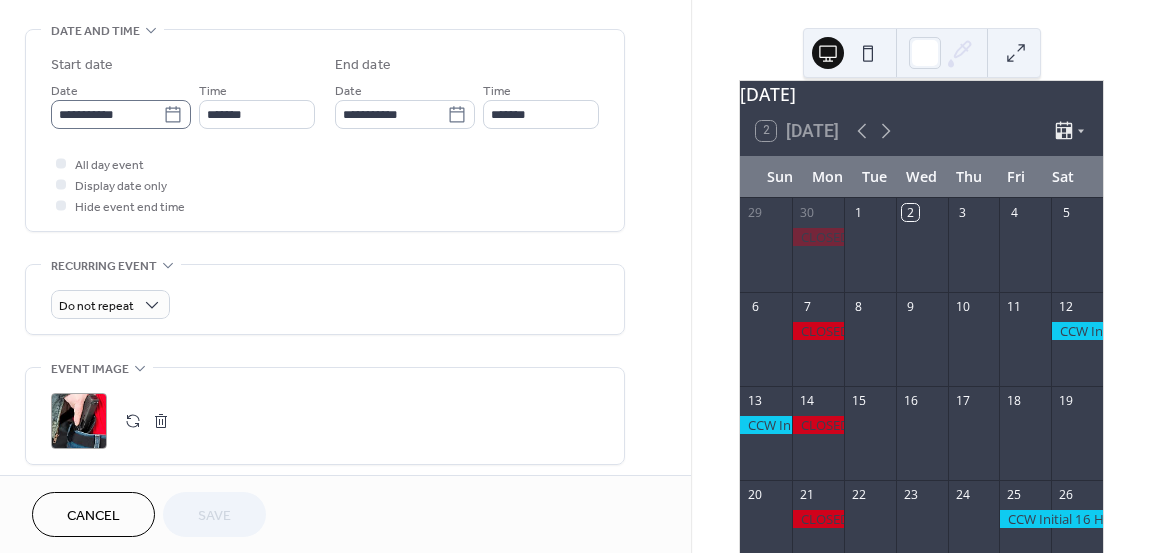 click 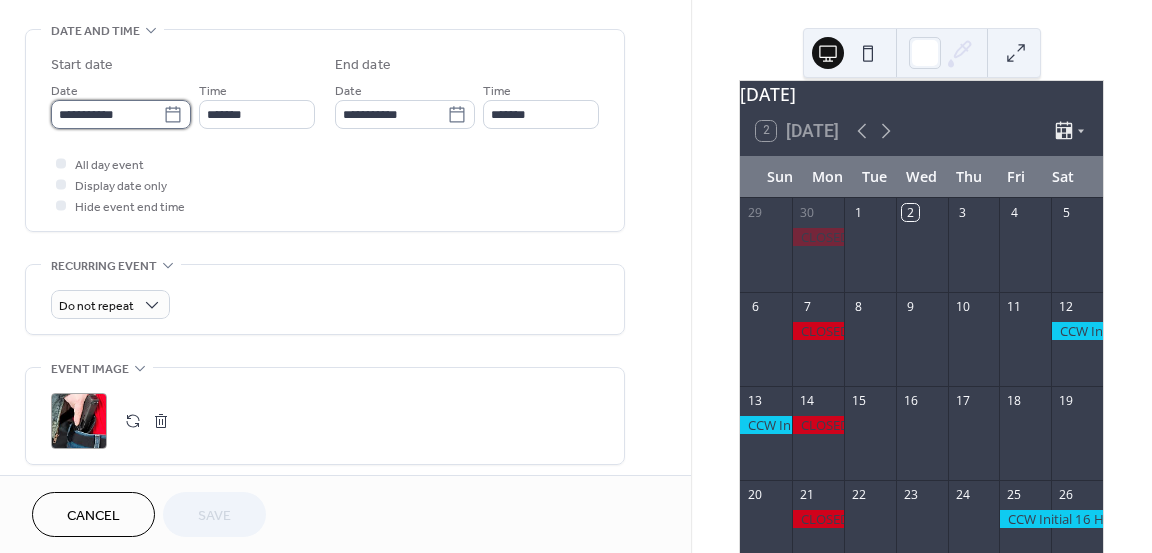 click on "**********" at bounding box center (107, 114) 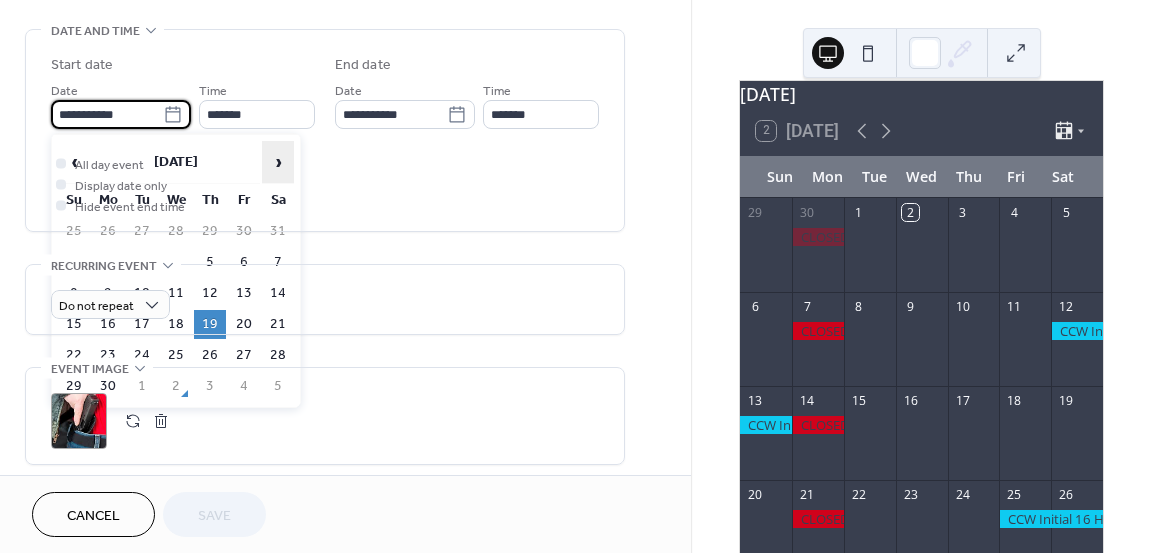 click on "›" at bounding box center [278, 162] 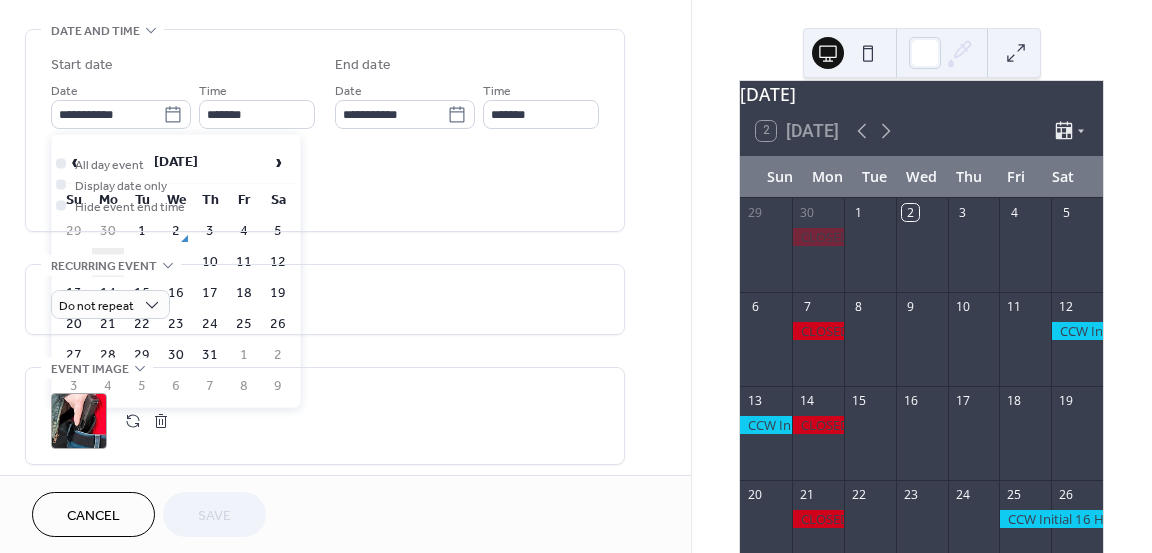 click on "7" at bounding box center [108, 262] 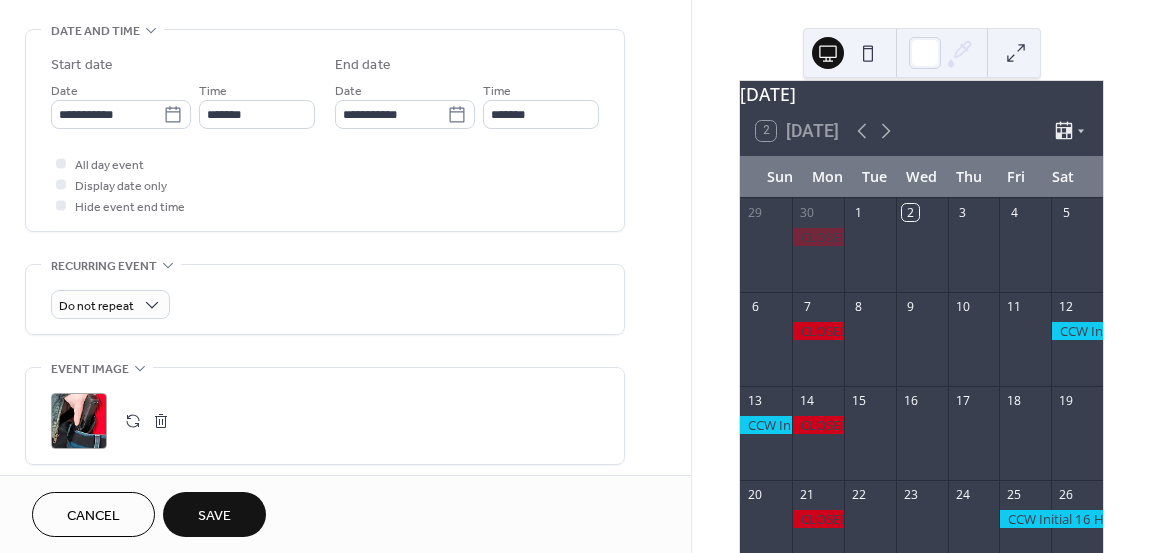 type on "**********" 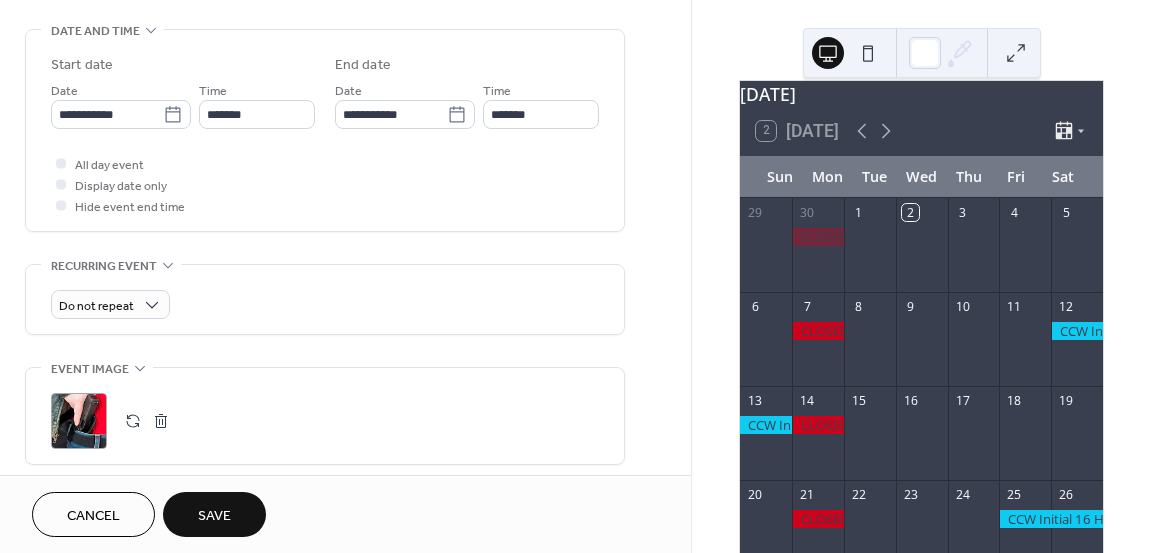 type on "**********" 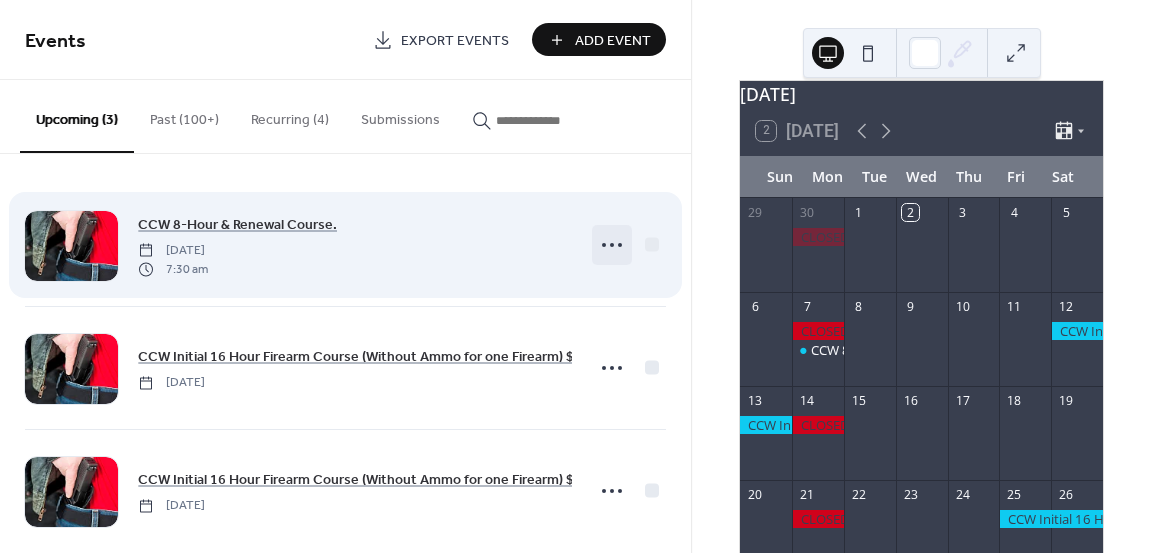 click 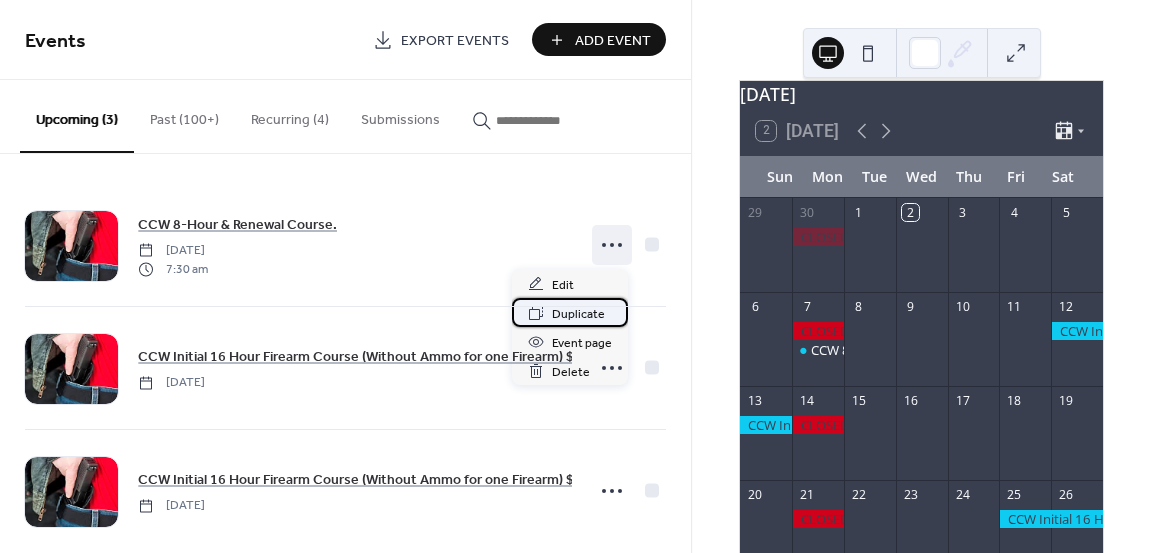 click on "Duplicate" at bounding box center (578, 314) 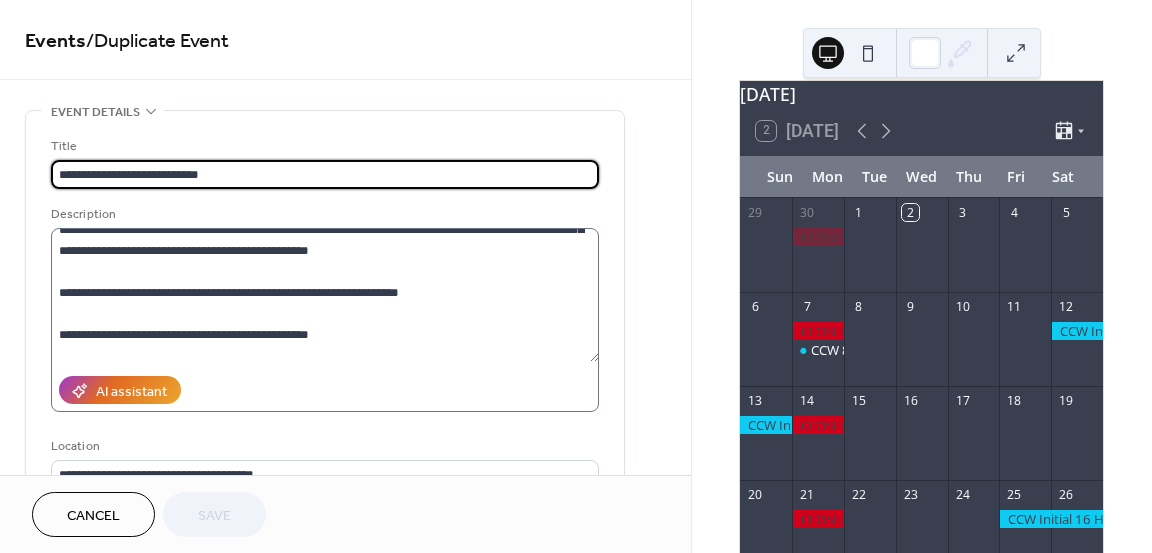 scroll, scrollTop: 273, scrollLeft: 0, axis: vertical 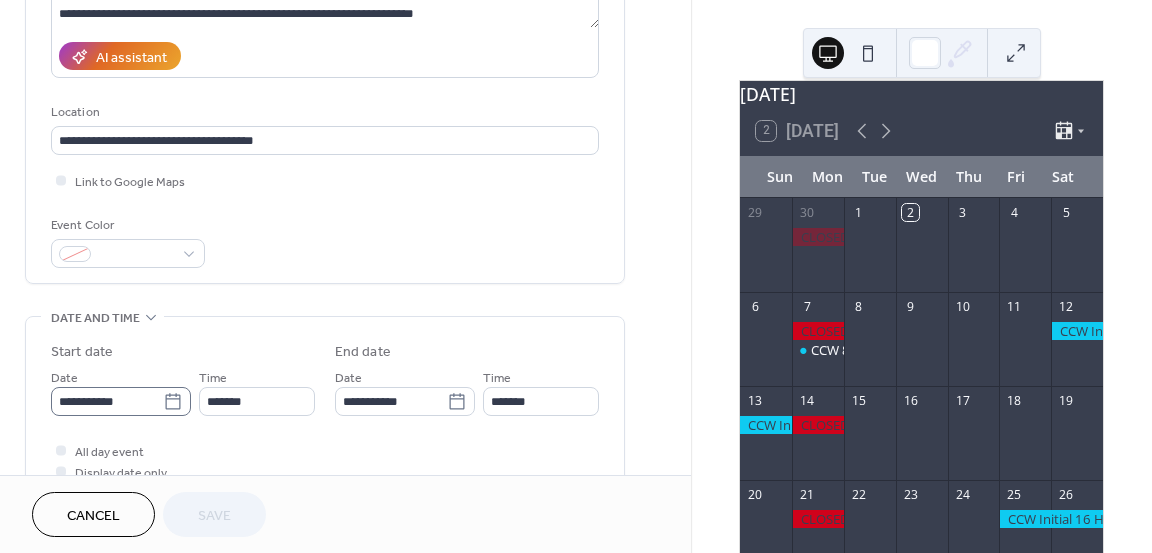 click 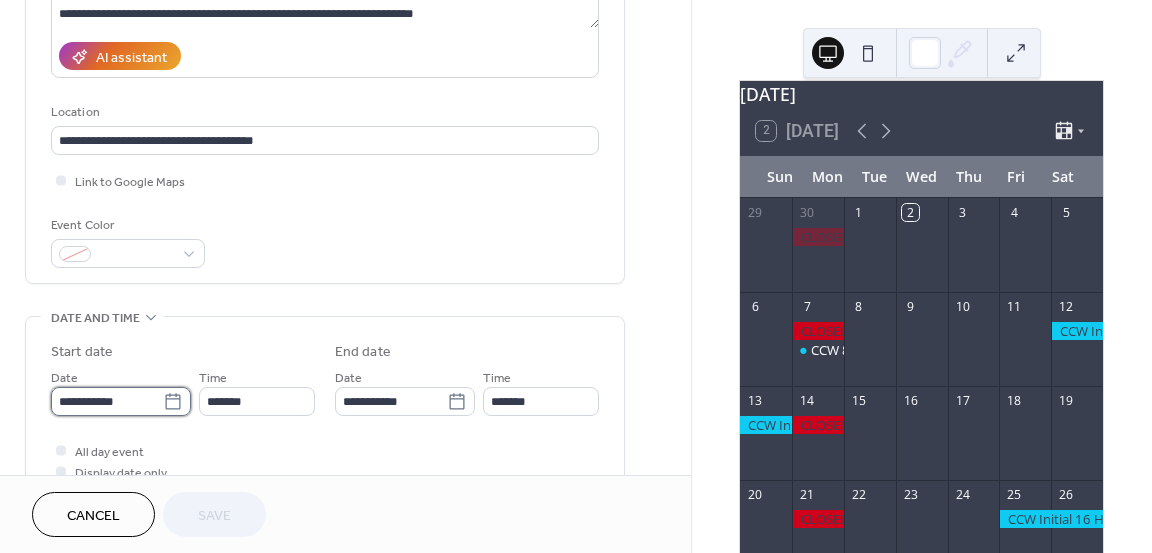 click on "**********" at bounding box center (107, 401) 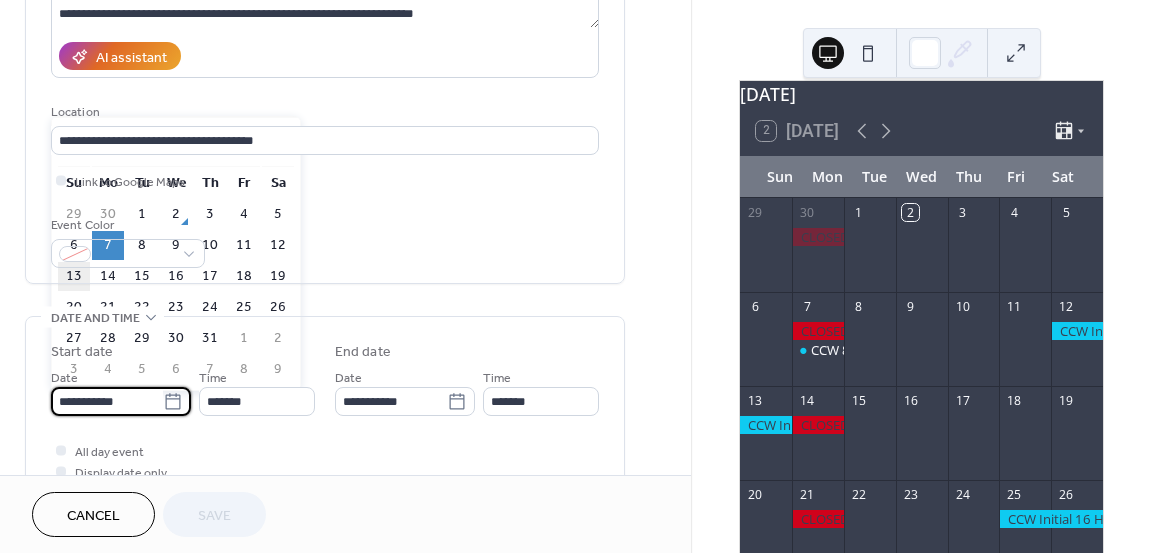click on "13" at bounding box center [74, 276] 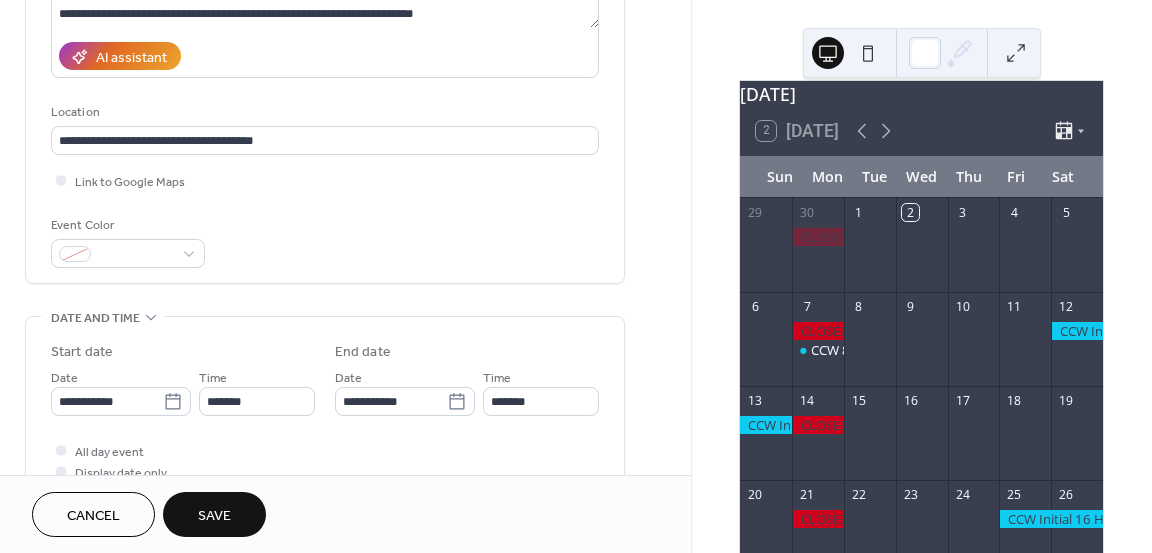 type on "**********" 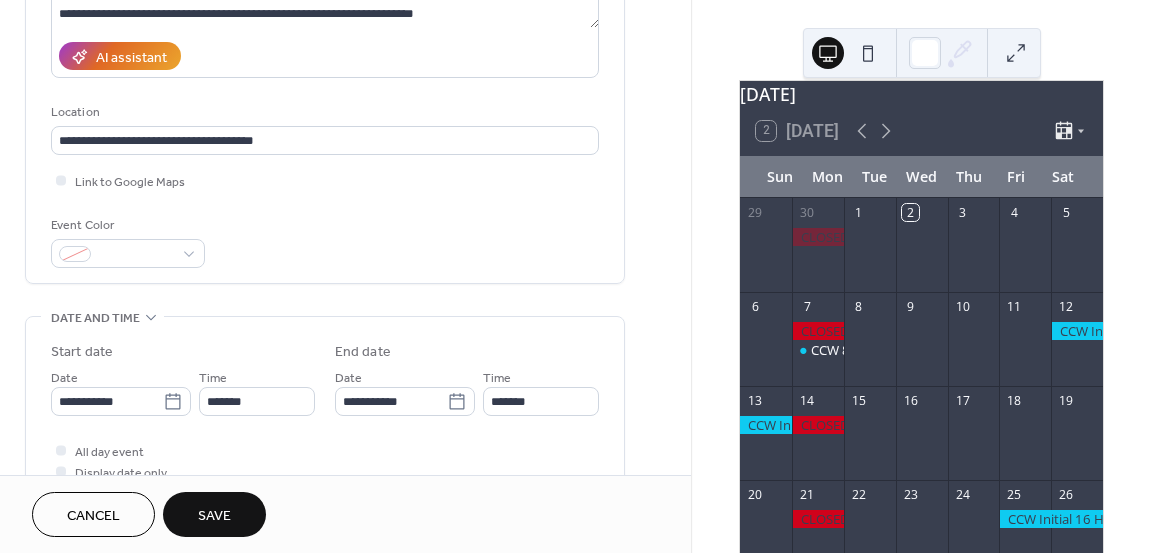 type on "**********" 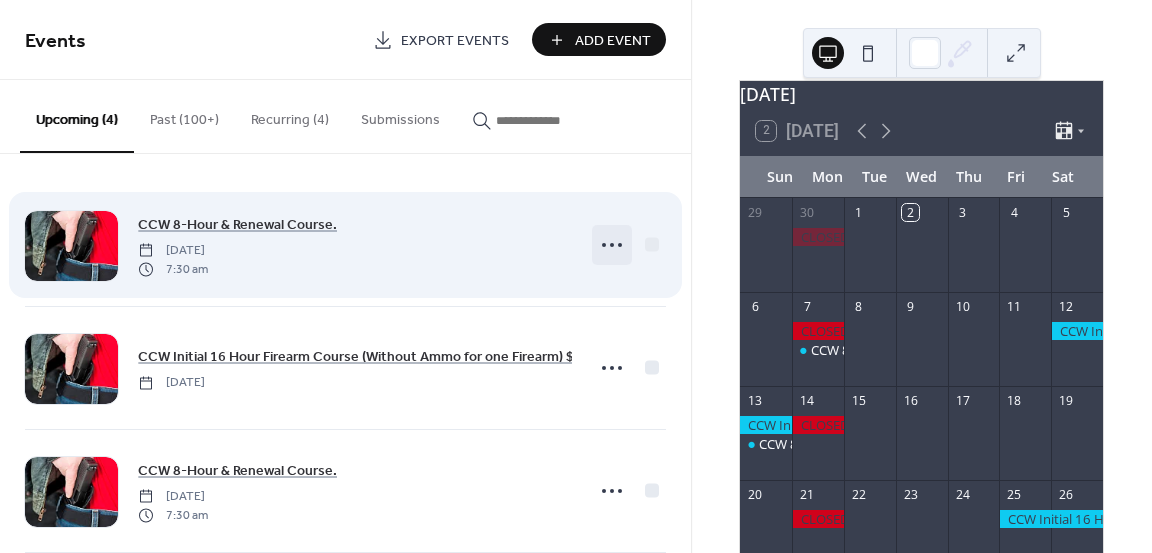 click 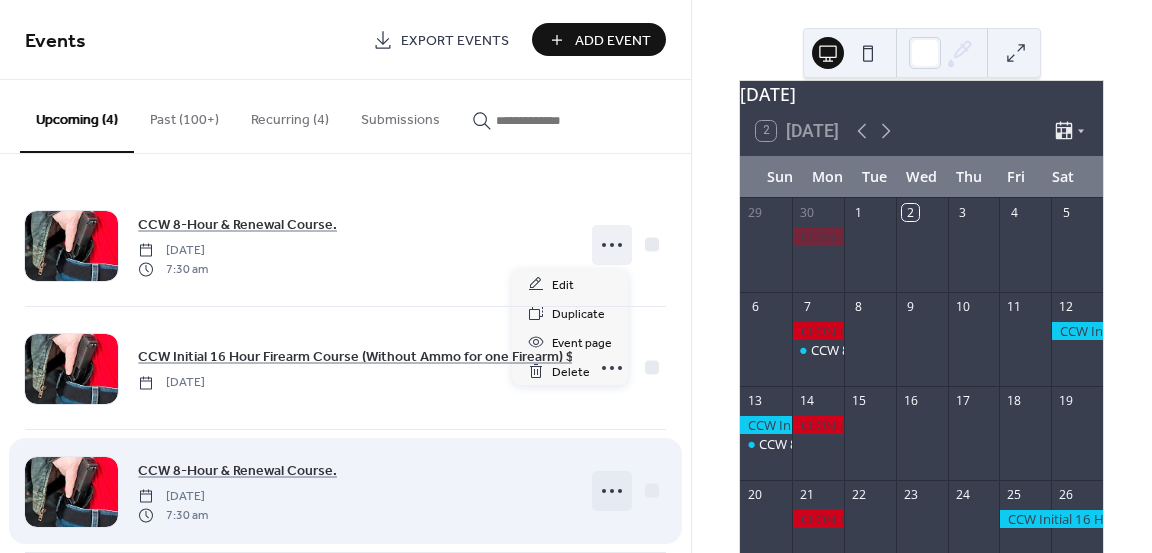 click 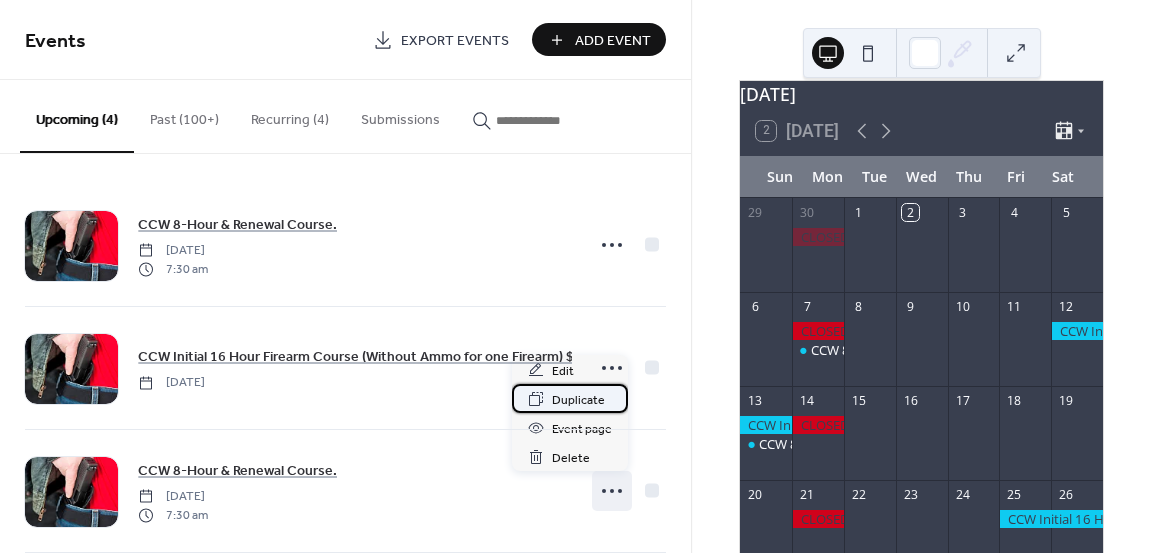 click on "Duplicate" at bounding box center [578, 400] 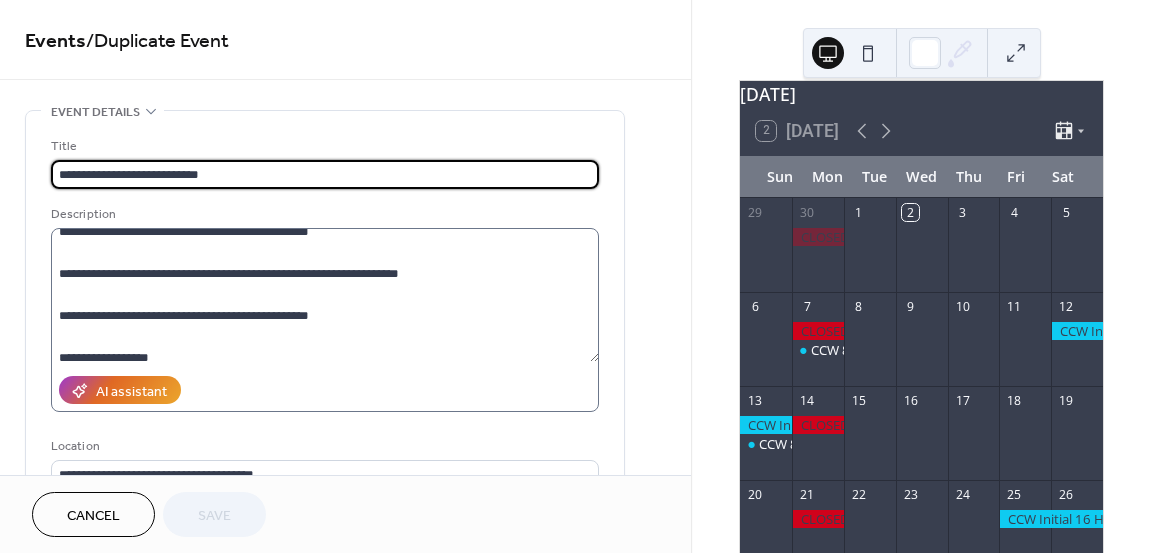 scroll, scrollTop: 273, scrollLeft: 0, axis: vertical 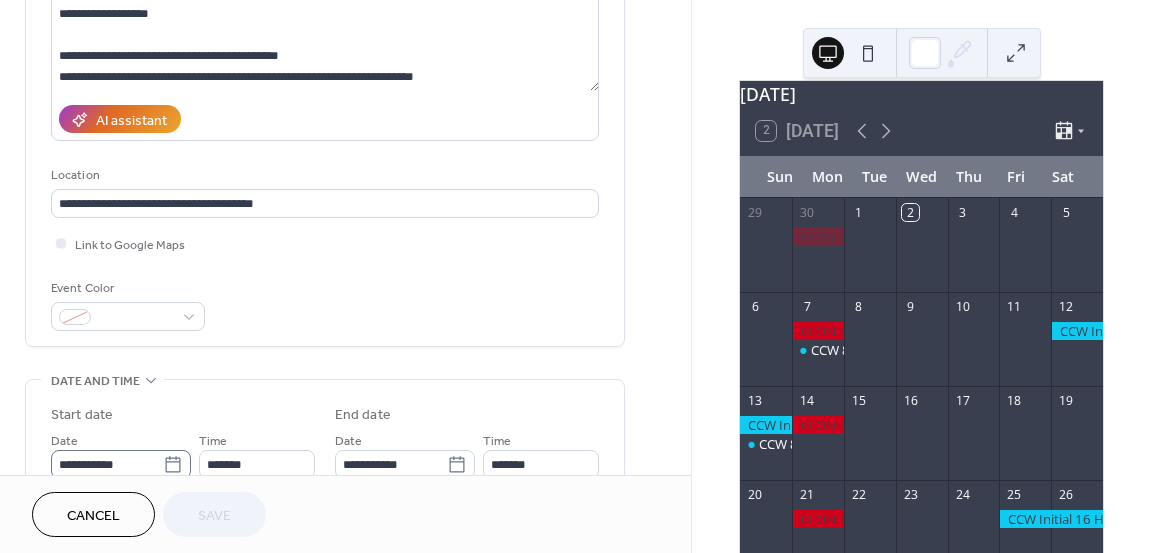 click 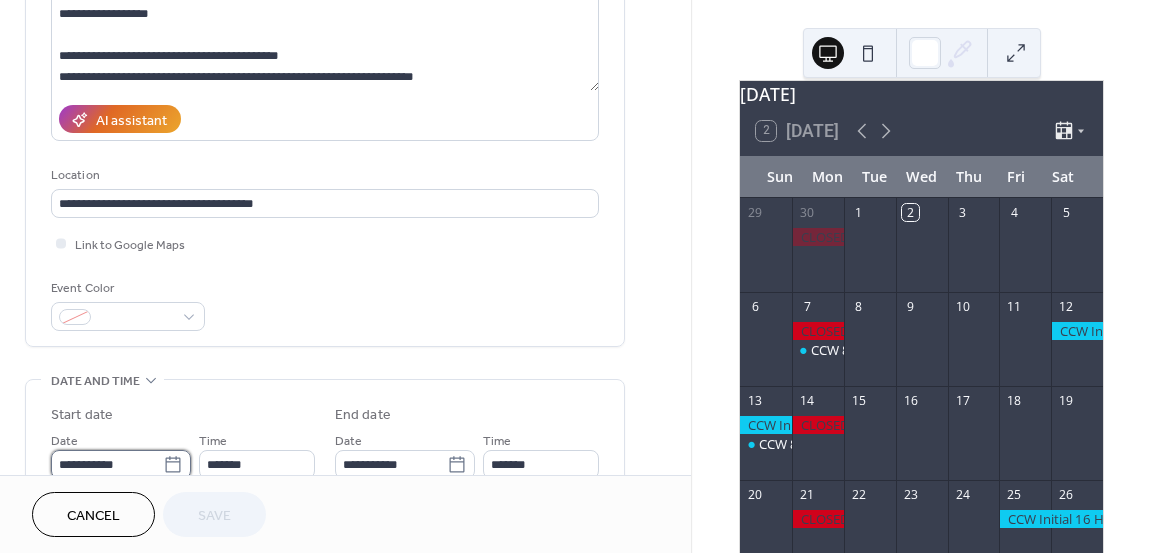 click on "**********" at bounding box center [107, 464] 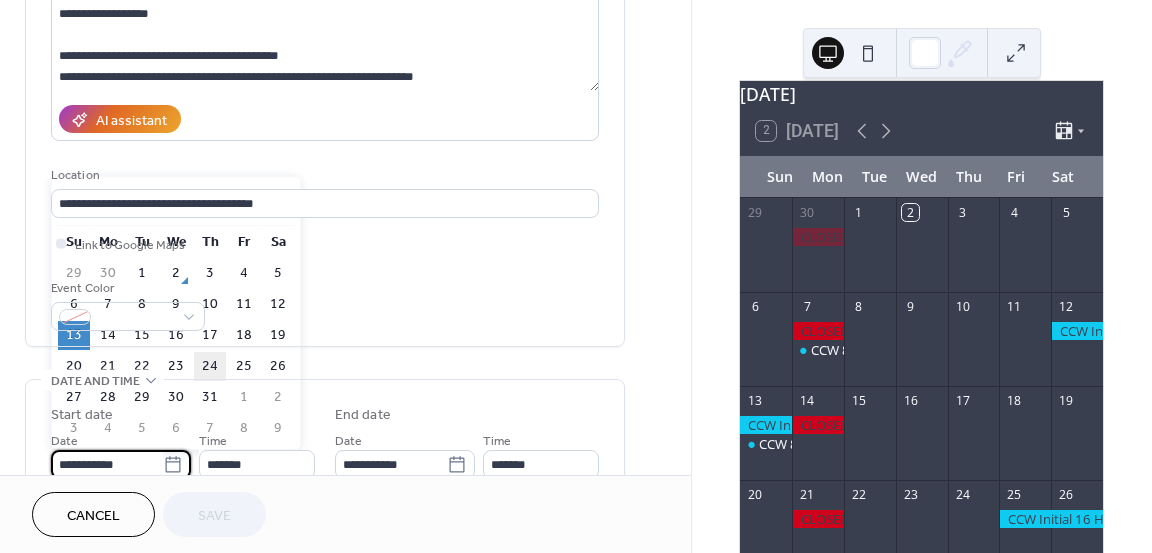scroll, scrollTop: 275, scrollLeft: 0, axis: vertical 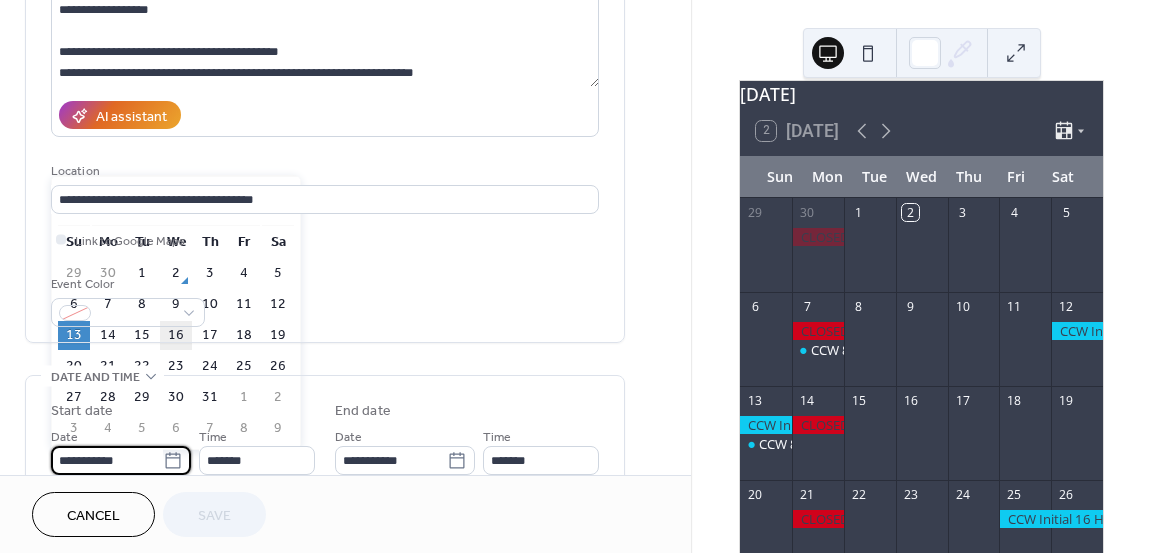 click on "16" at bounding box center [176, 335] 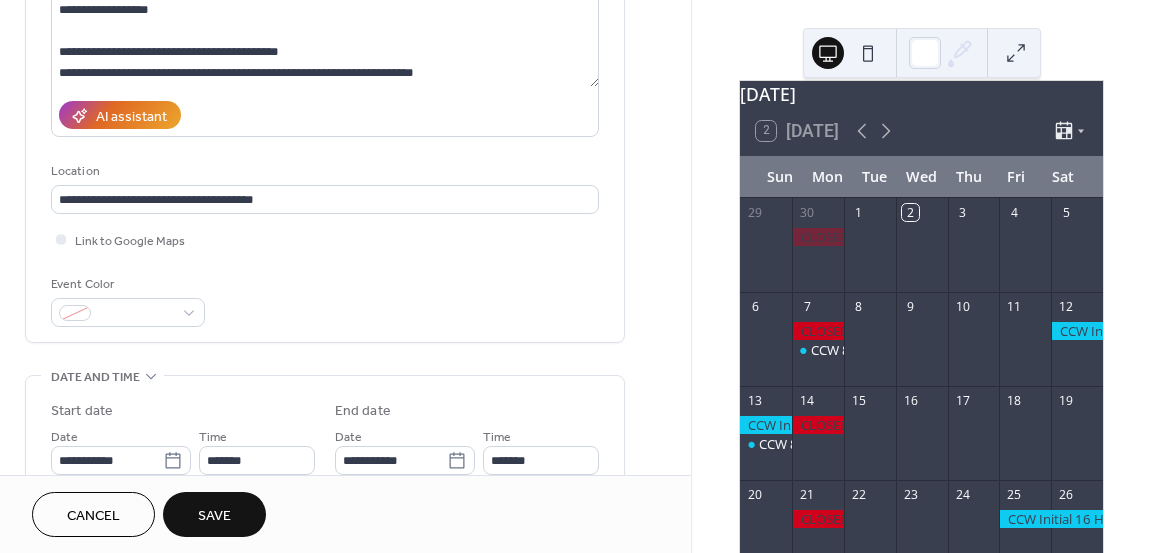 type on "**********" 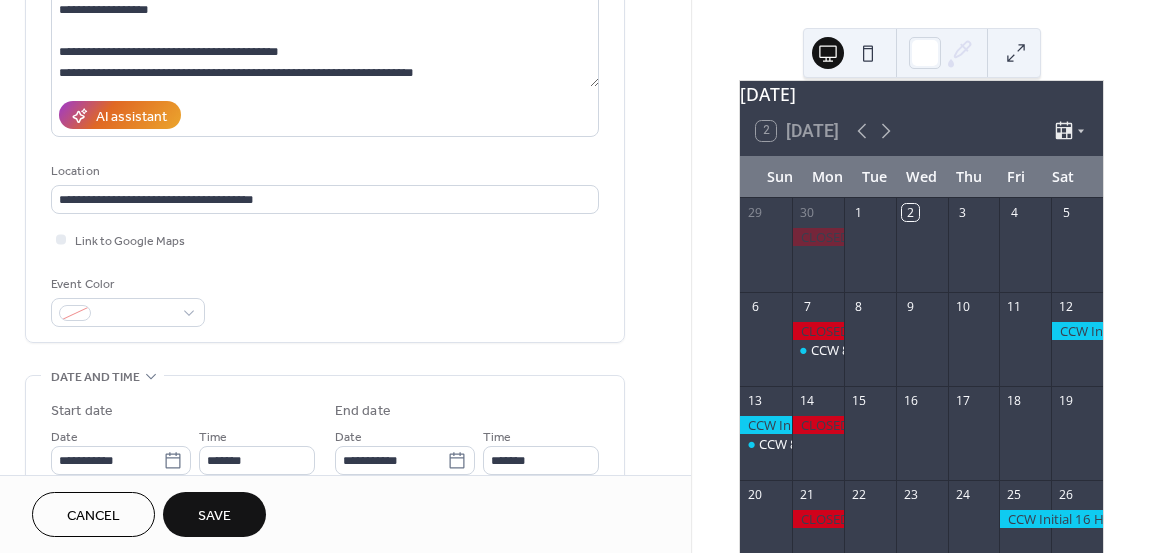 type on "**********" 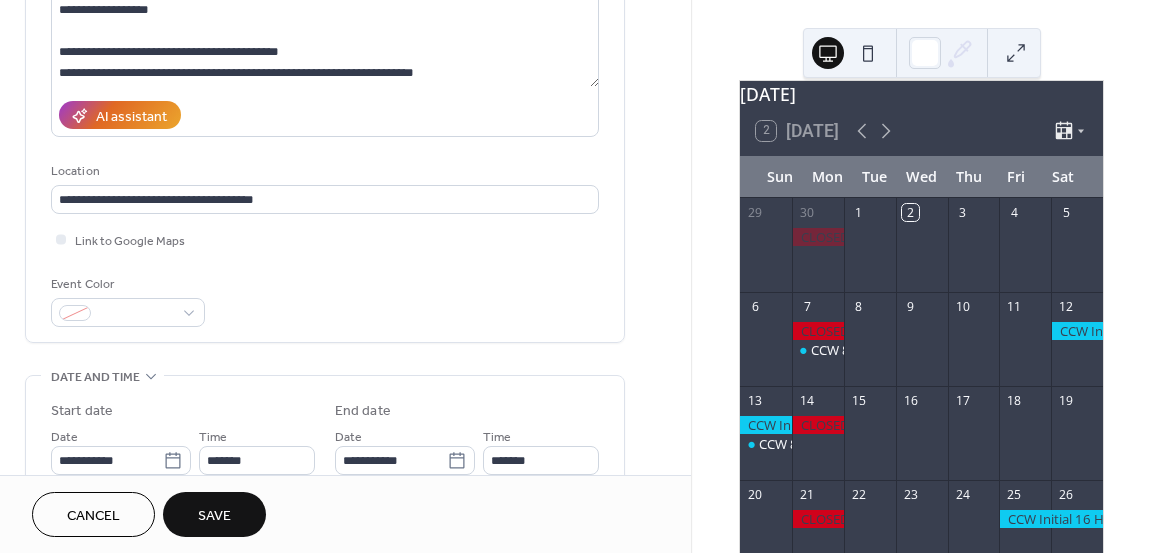 click on "Save" at bounding box center (214, 516) 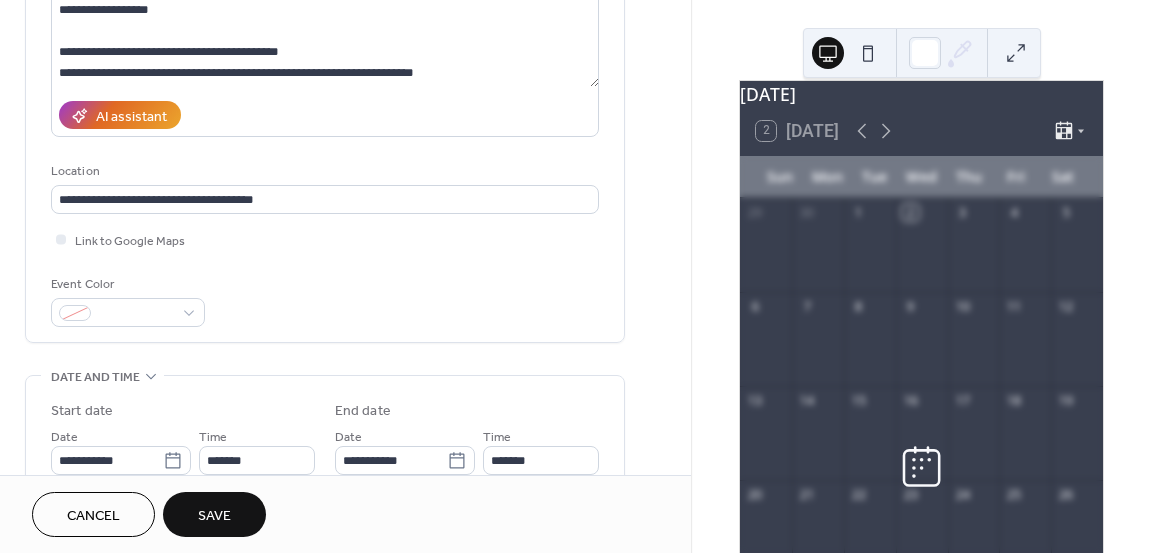 scroll, scrollTop: 853, scrollLeft: 0, axis: vertical 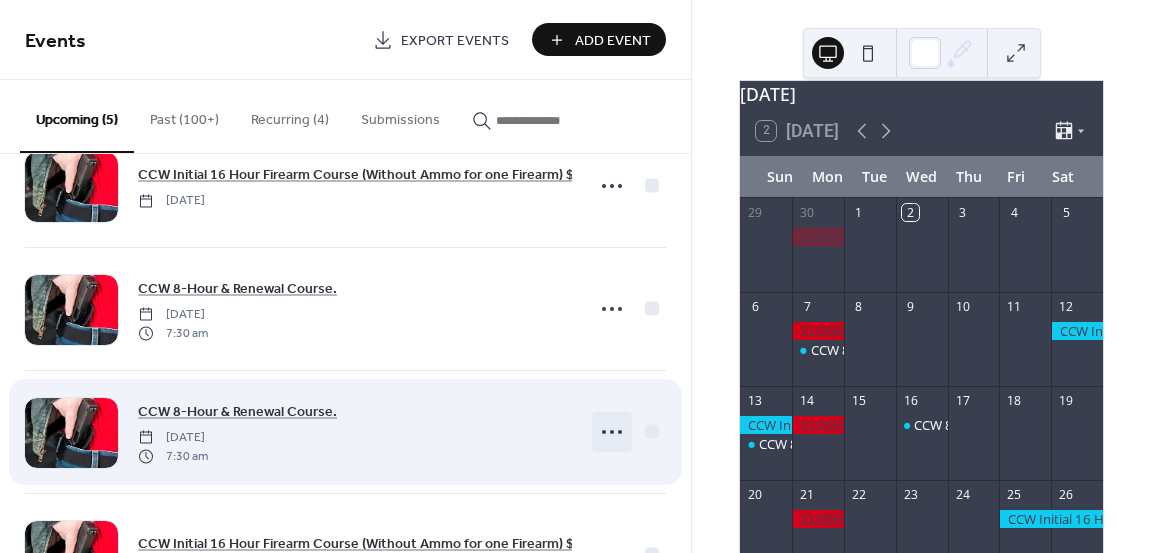click 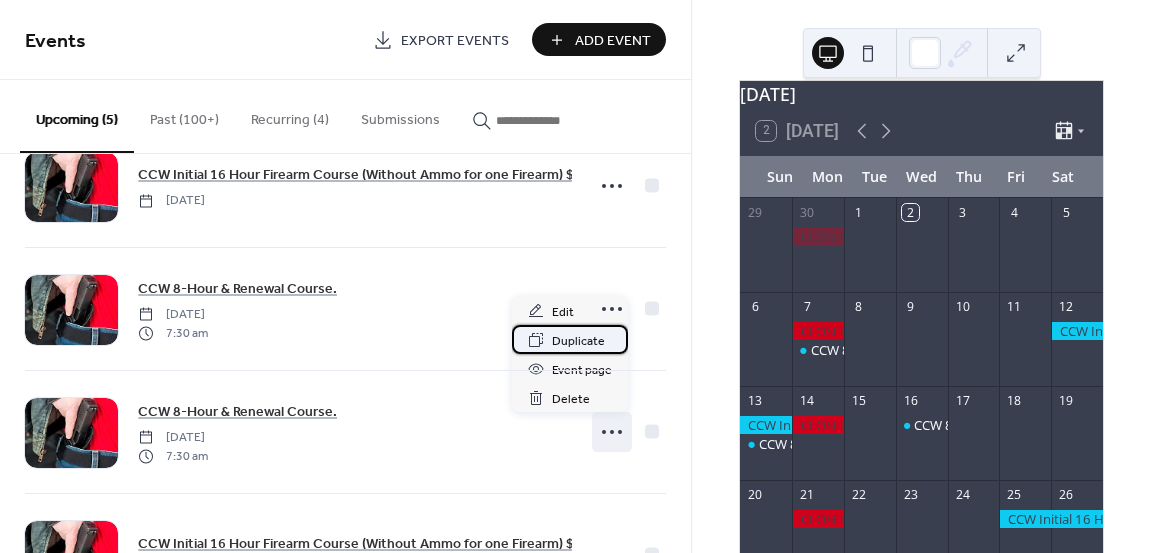 click on "Duplicate" at bounding box center (578, 341) 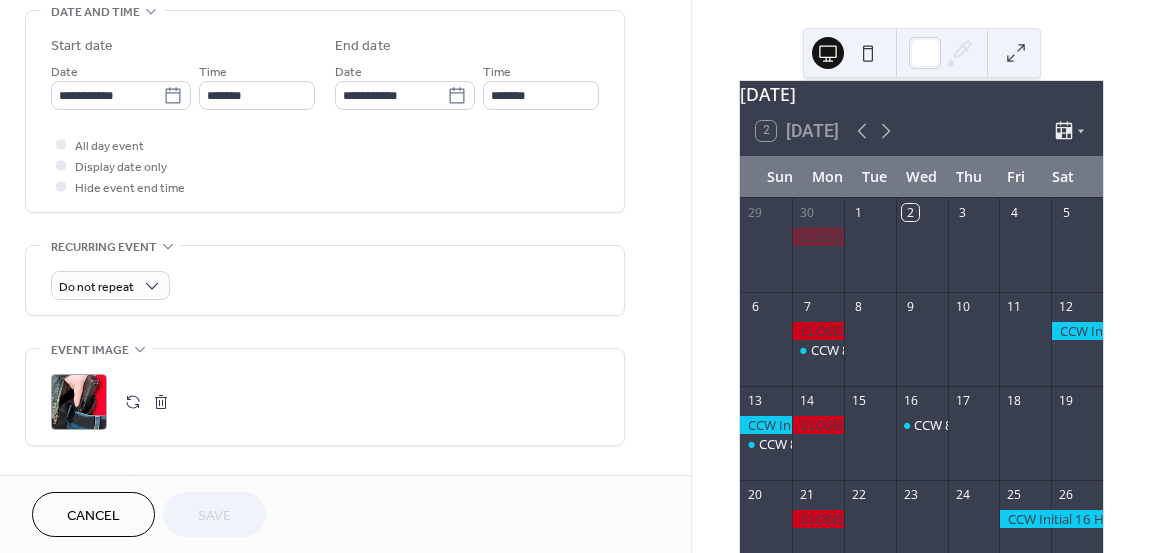scroll, scrollTop: 621, scrollLeft: 0, axis: vertical 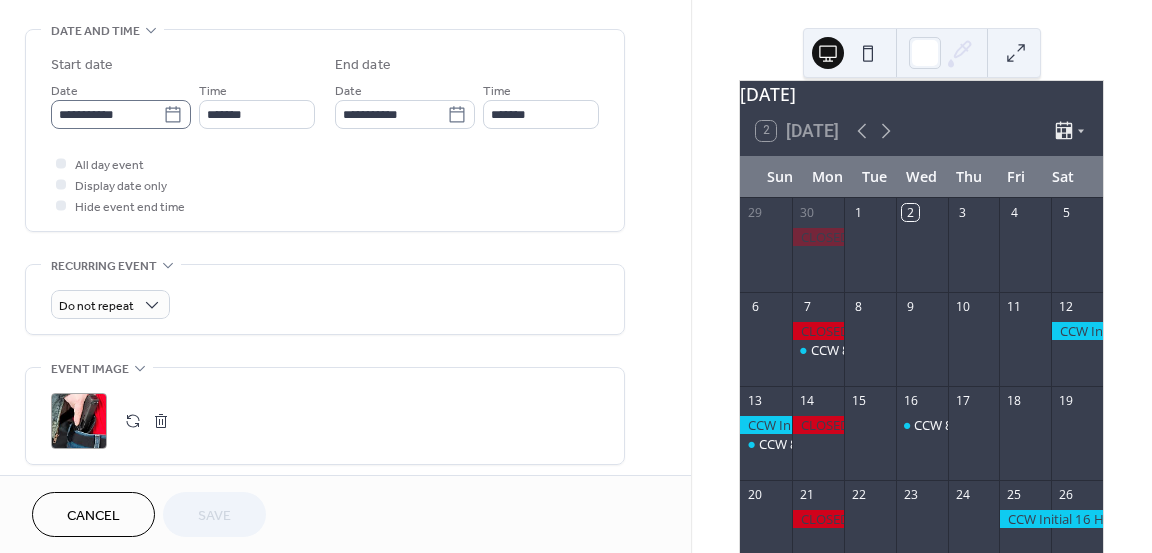 click 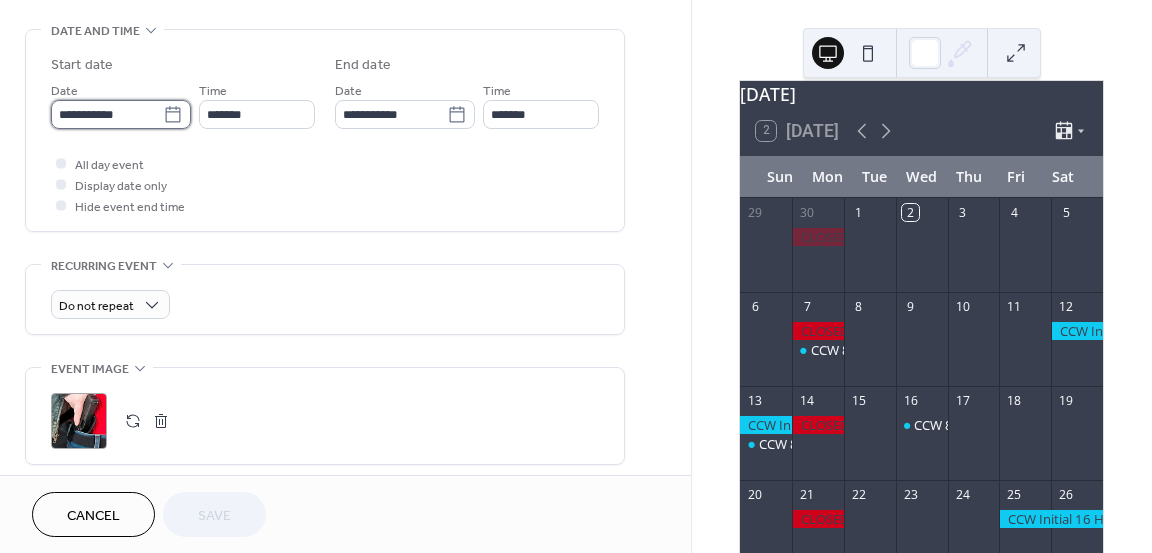 click on "**********" at bounding box center (107, 114) 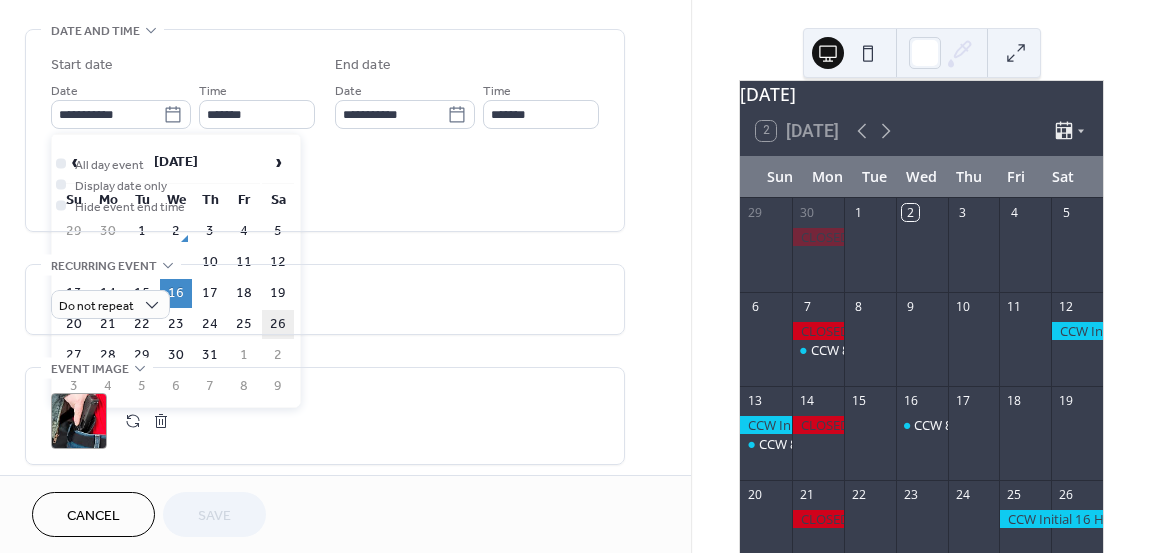 click on "26" at bounding box center (278, 324) 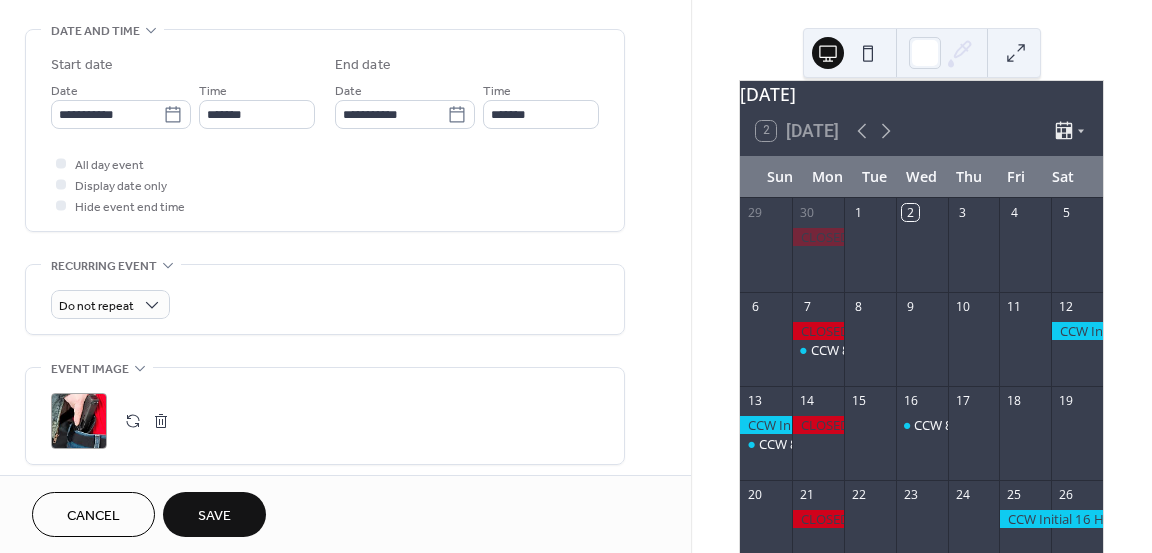 click on "Save" at bounding box center [214, 516] 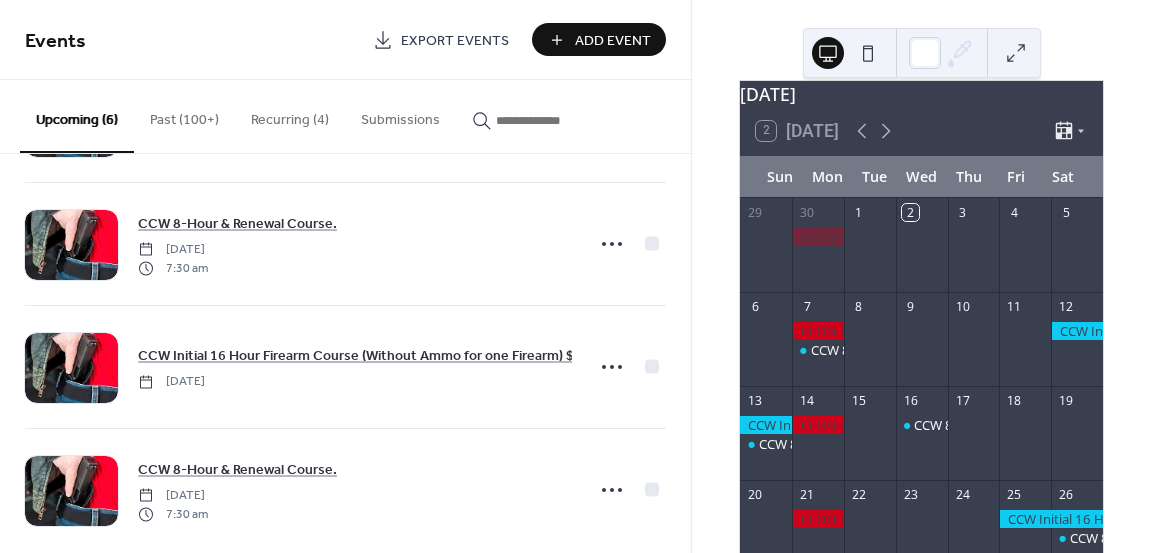 scroll, scrollTop: 398, scrollLeft: 0, axis: vertical 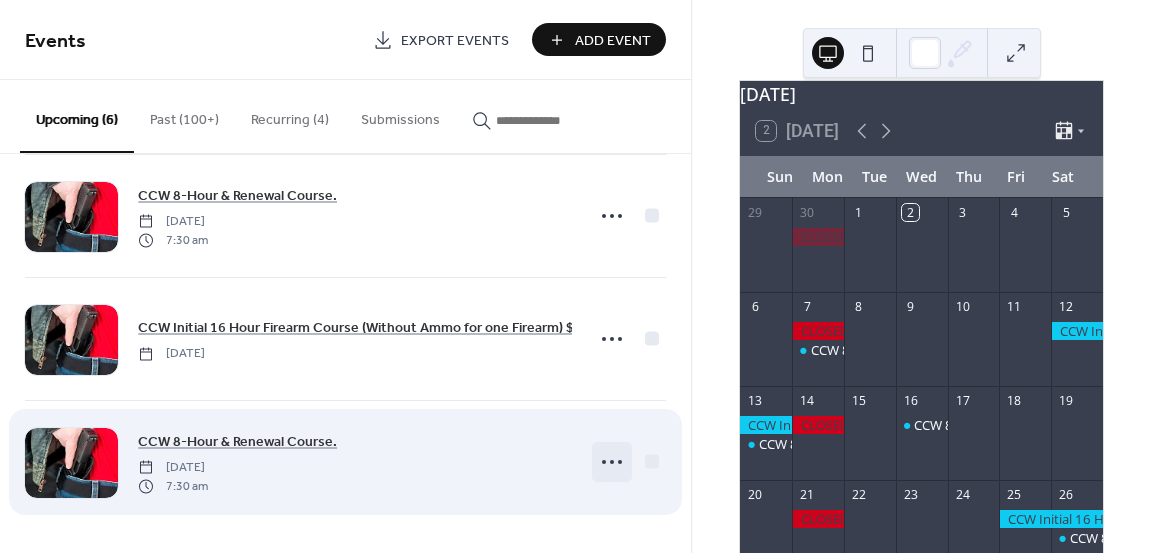 click 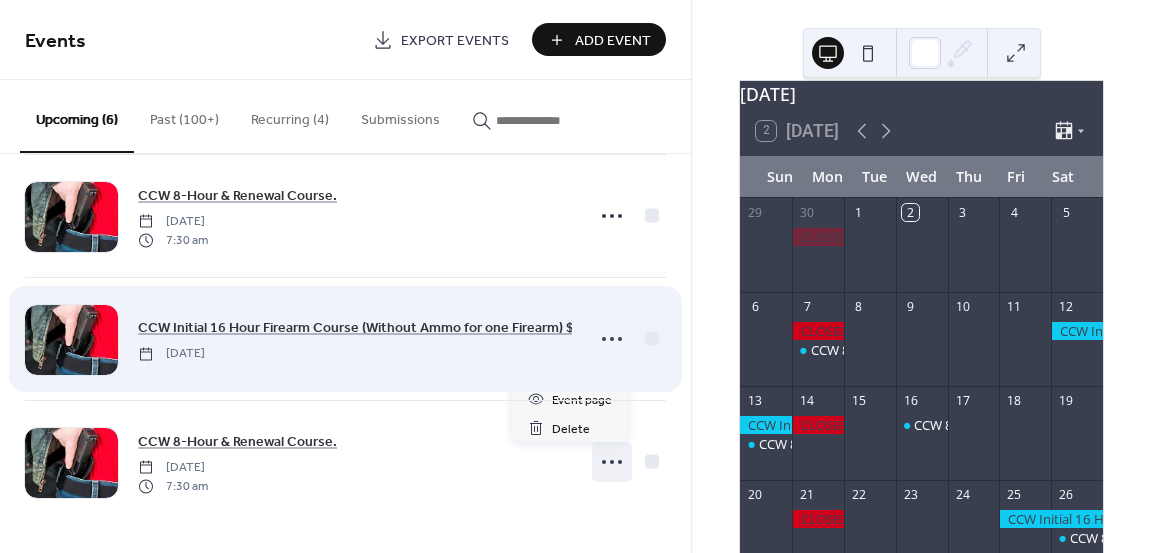 click on "Duplicate" at bounding box center (578, 371) 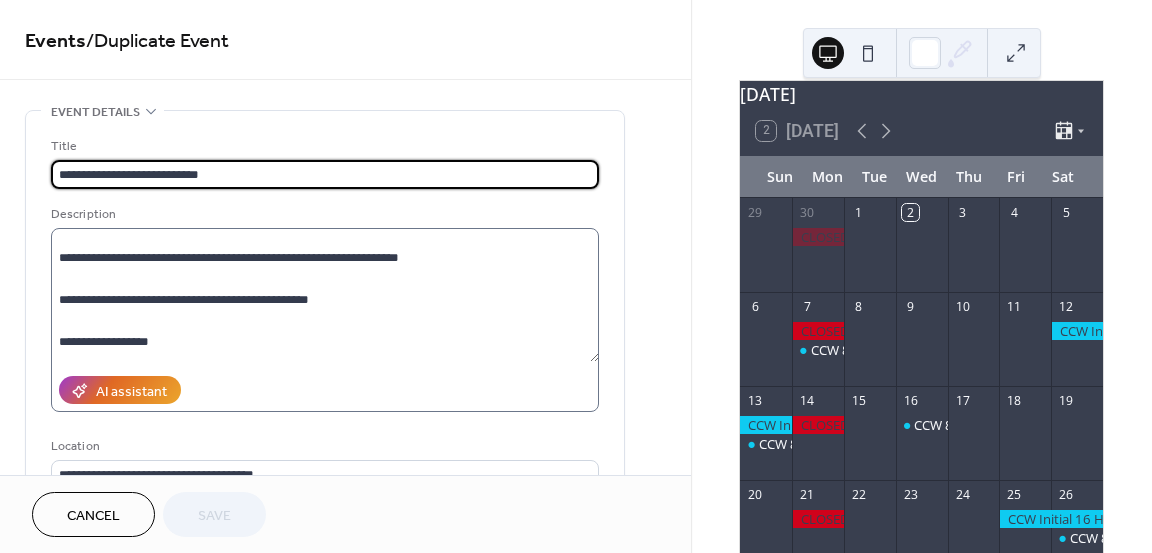 scroll, scrollTop: 273, scrollLeft: 0, axis: vertical 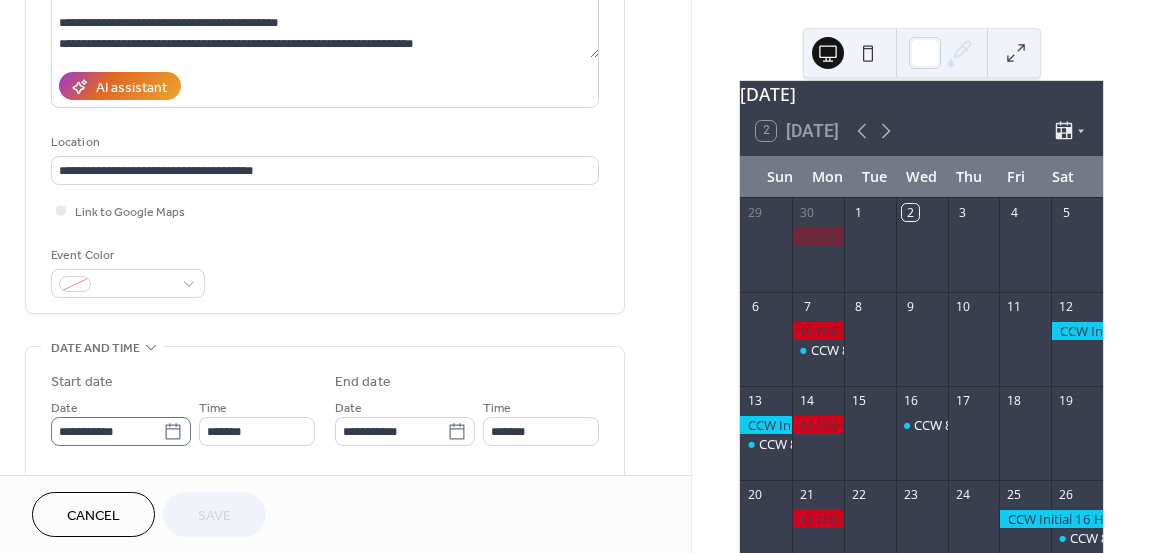 click 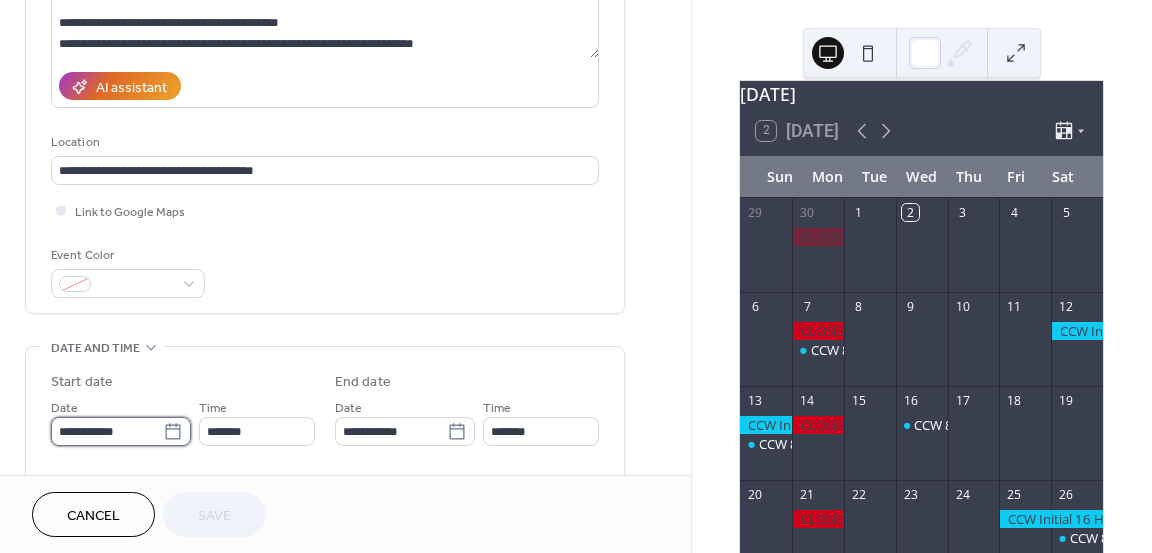 click on "**********" at bounding box center [107, 431] 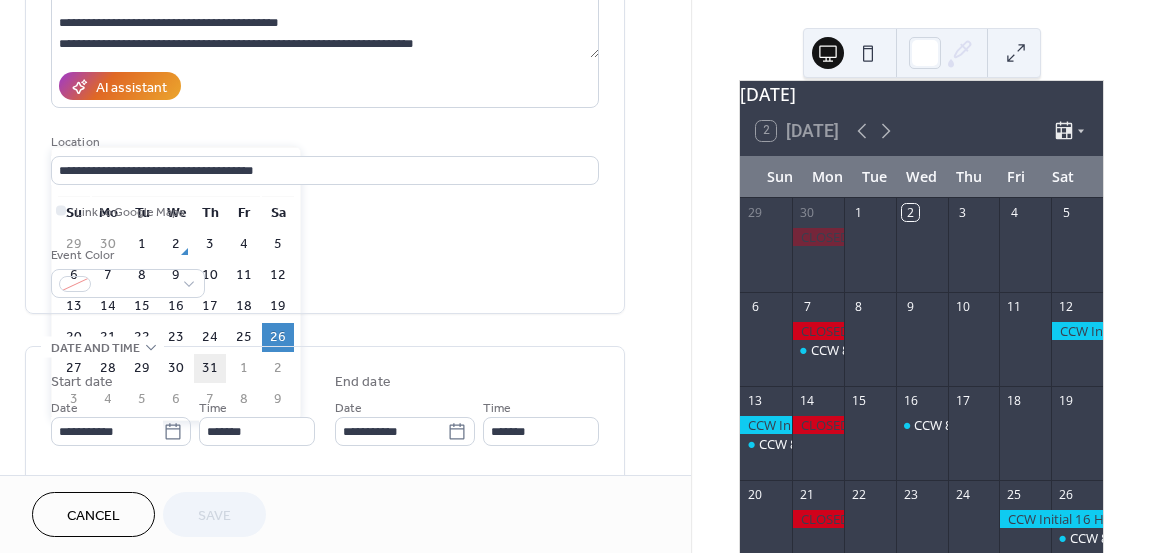 click on "31" at bounding box center (210, 368) 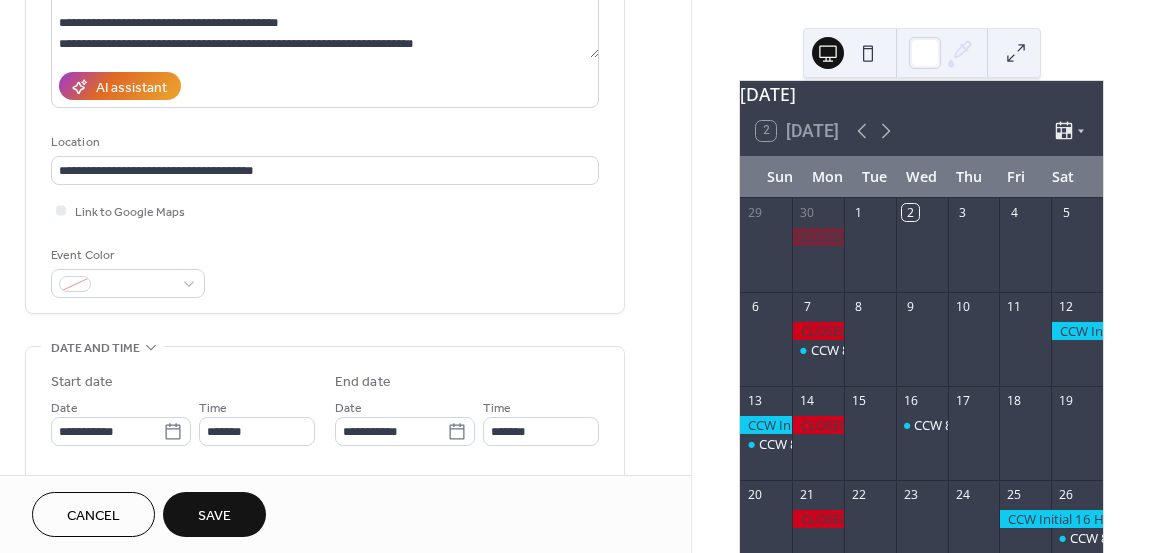 type on "**********" 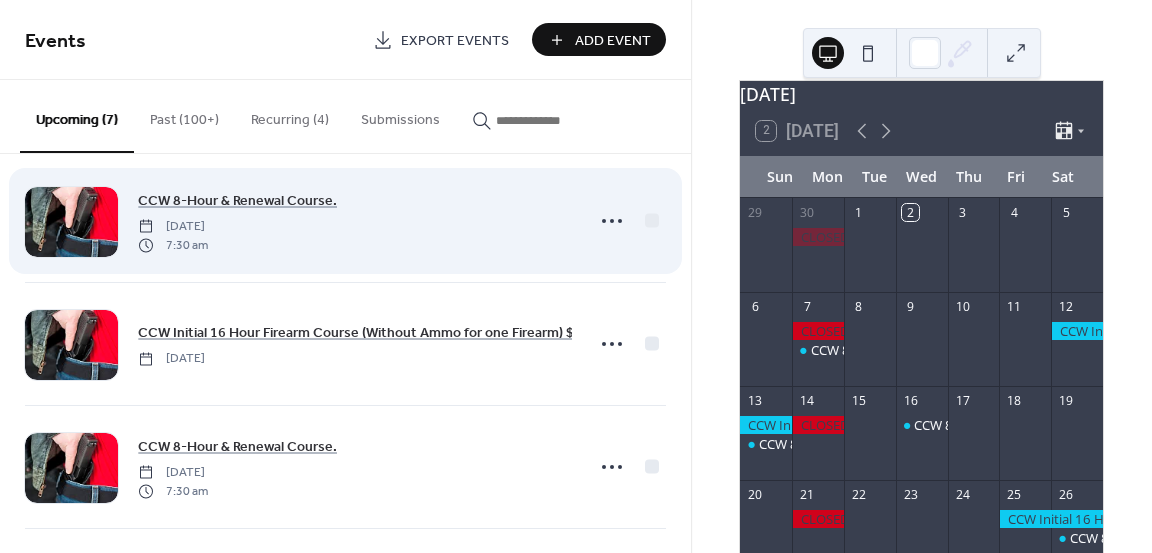 scroll, scrollTop: 57, scrollLeft: 0, axis: vertical 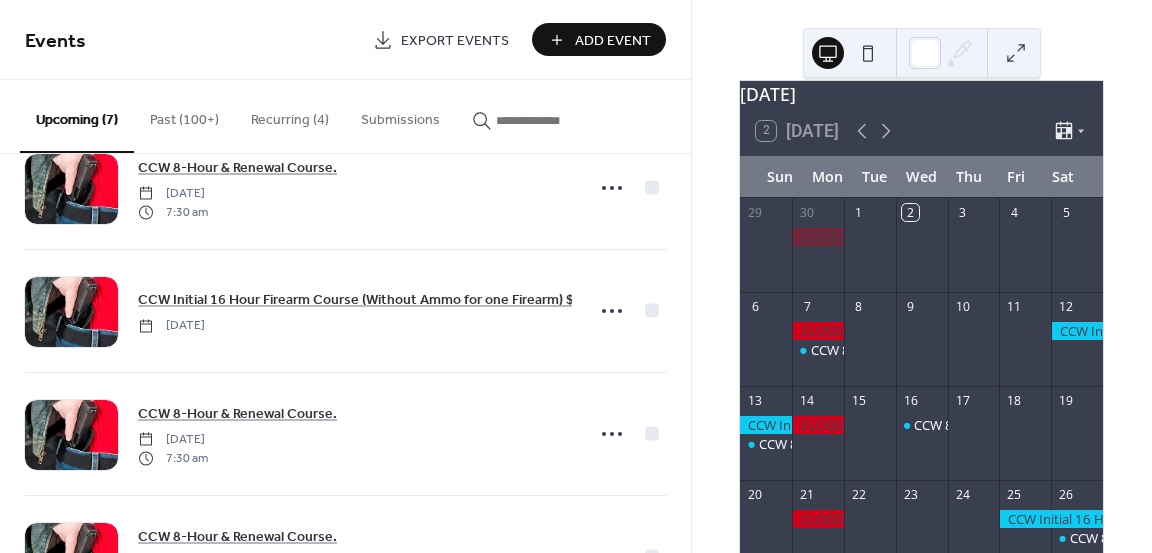 click on "Past  (100+)" at bounding box center (184, 115) 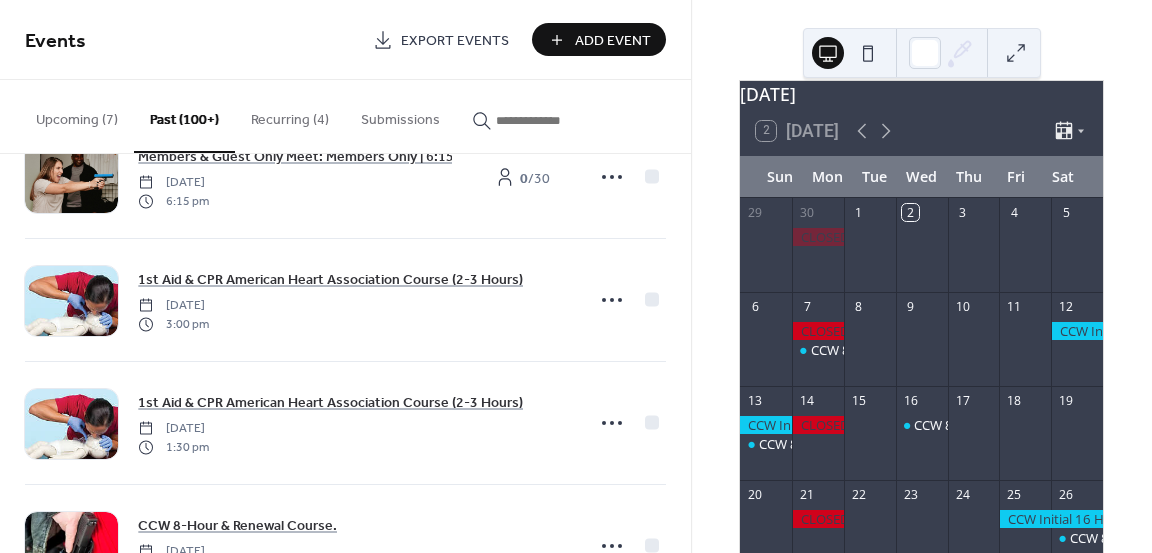 scroll, scrollTop: 4267, scrollLeft: 0, axis: vertical 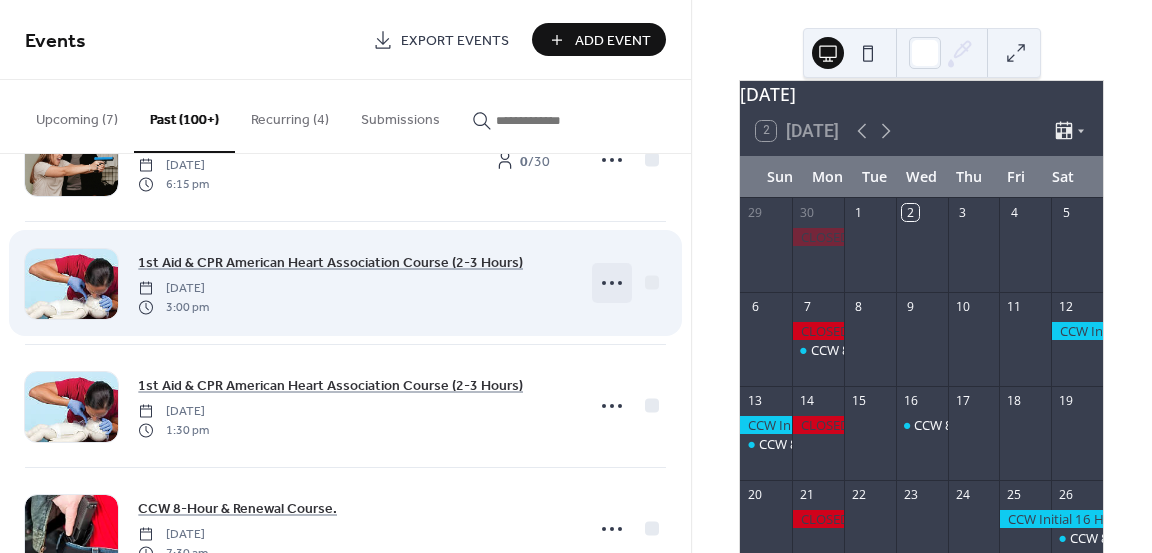 click 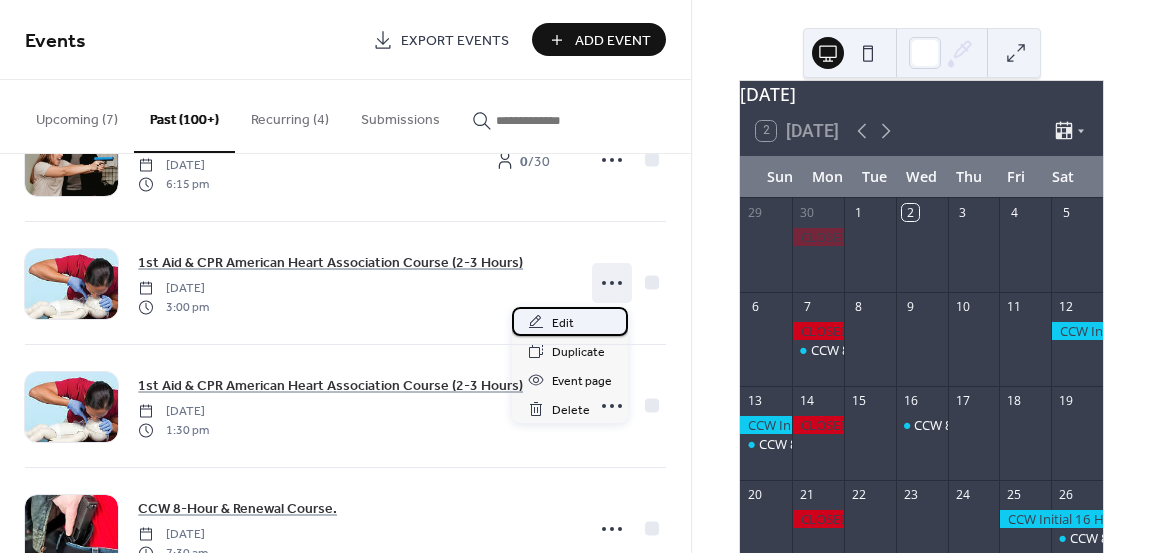 click on "Edit" at bounding box center (563, 323) 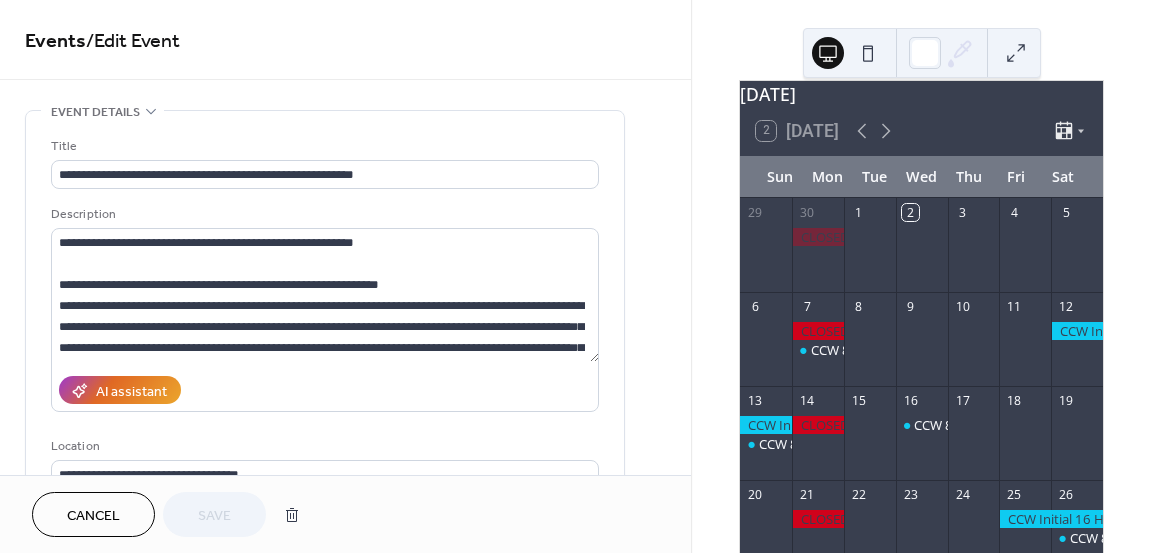 click on "Cancel" at bounding box center [93, 516] 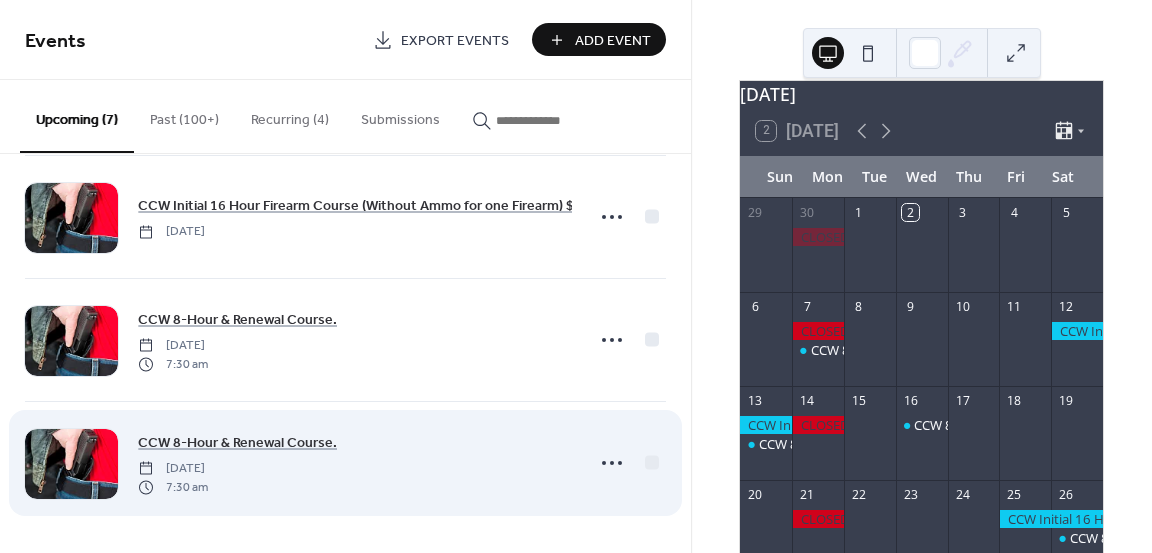 scroll, scrollTop: 0, scrollLeft: 0, axis: both 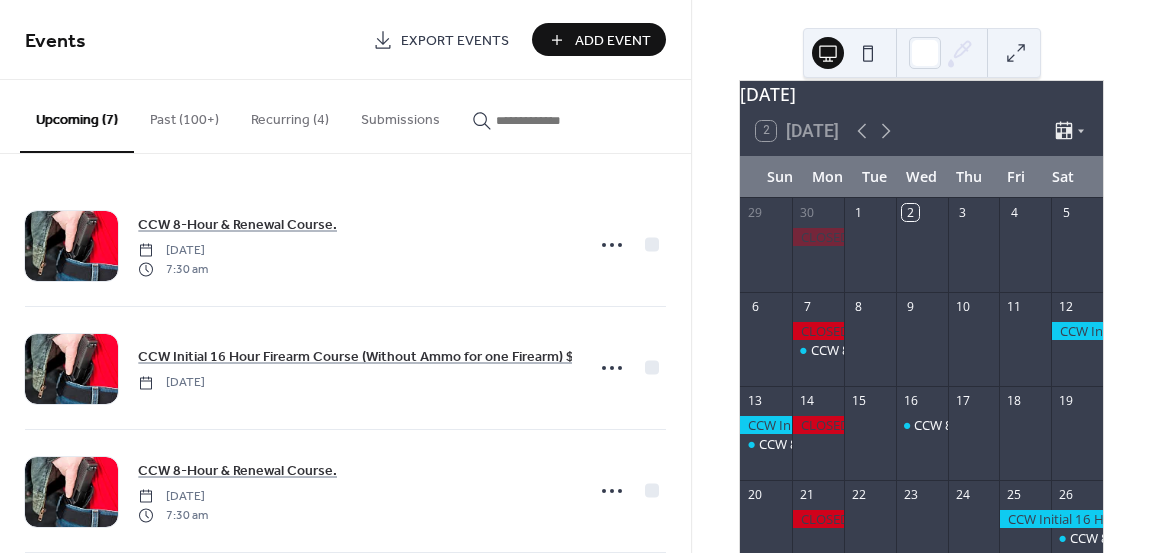 click on "Past  (100+)" at bounding box center (184, 115) 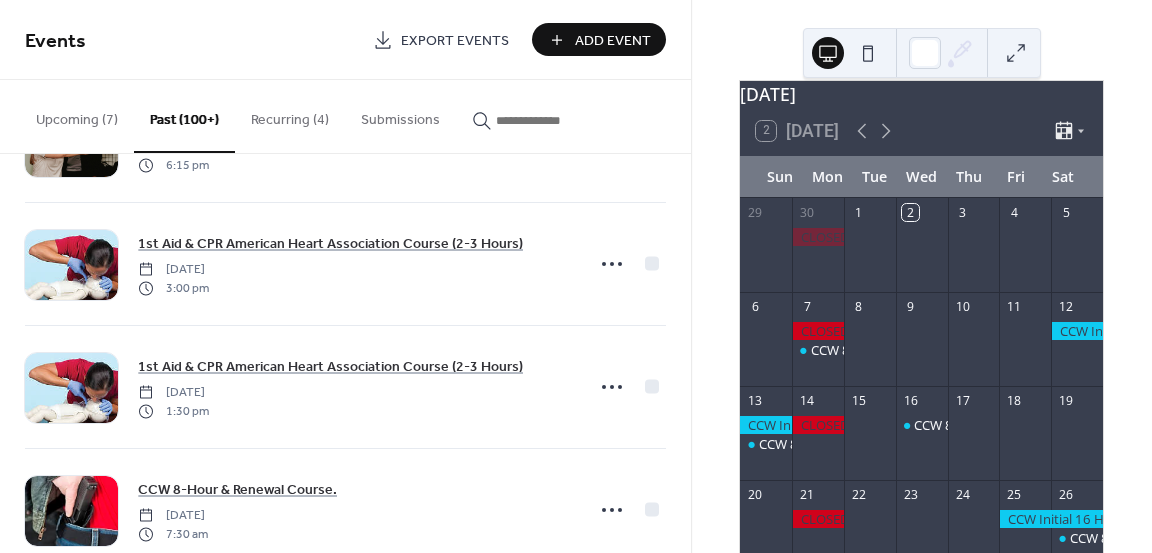 scroll, scrollTop: 4298, scrollLeft: 0, axis: vertical 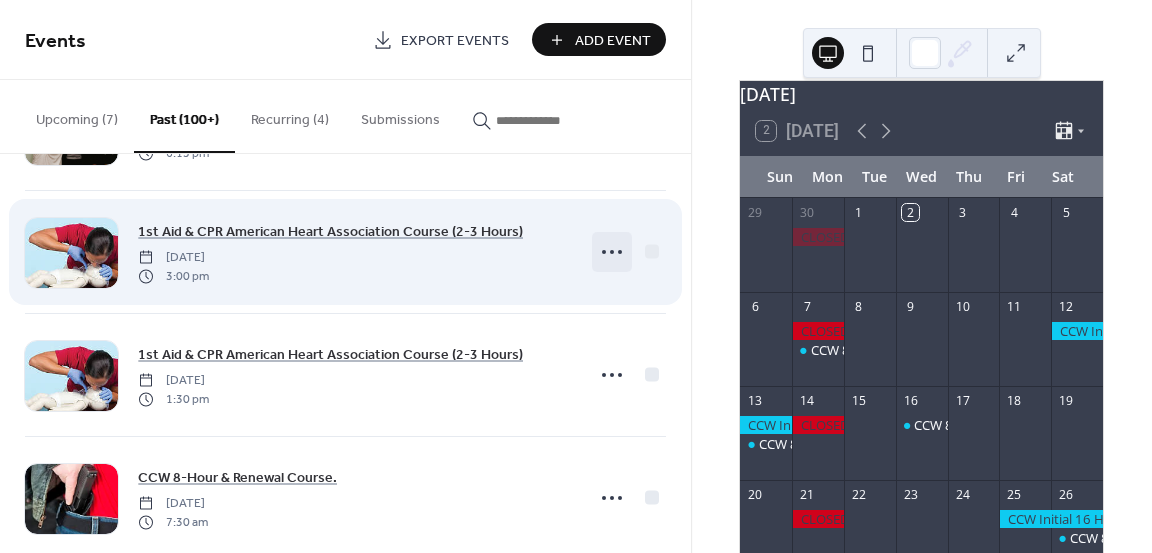 click 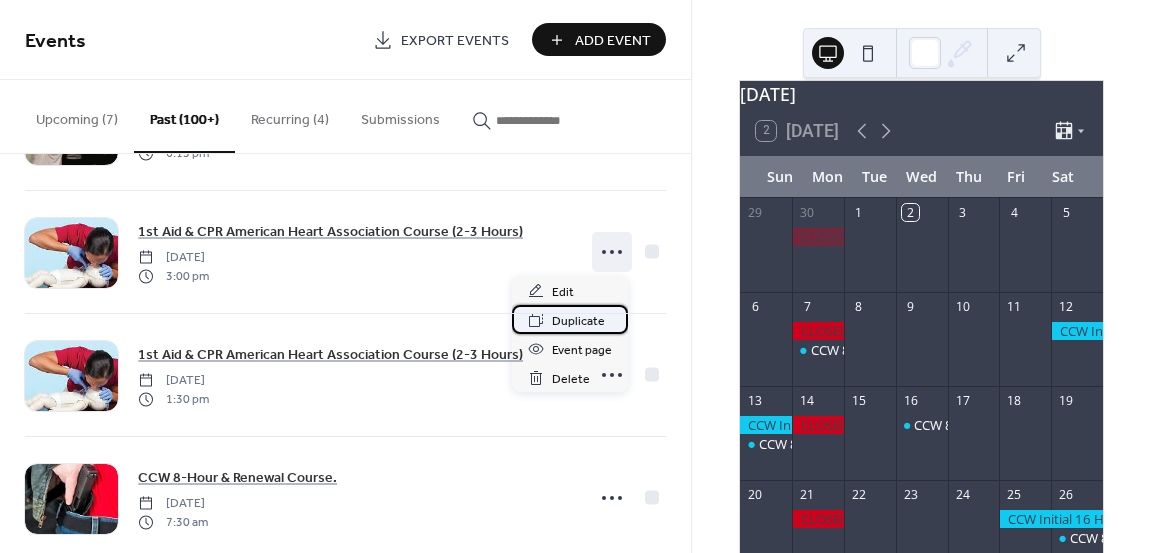 click on "Duplicate" at bounding box center [578, 321] 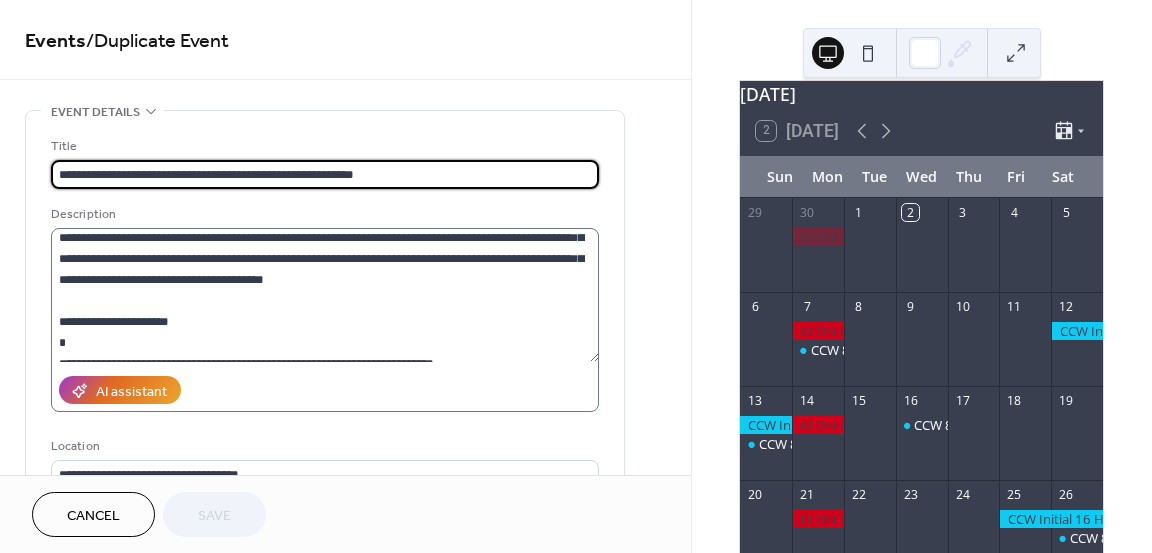 scroll, scrollTop: 378, scrollLeft: 0, axis: vertical 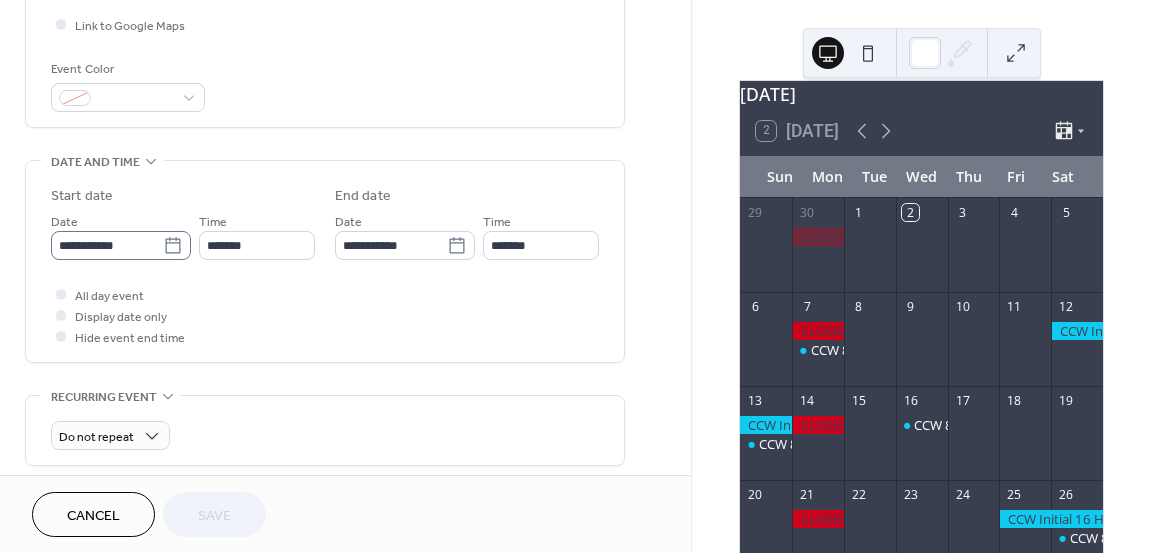 click 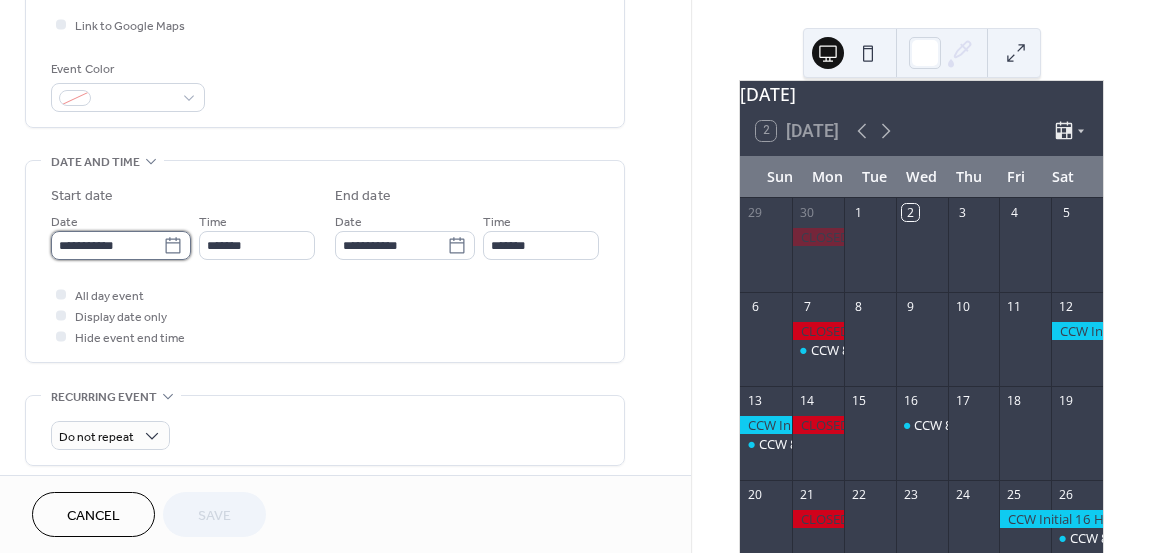 click on "**********" at bounding box center (107, 245) 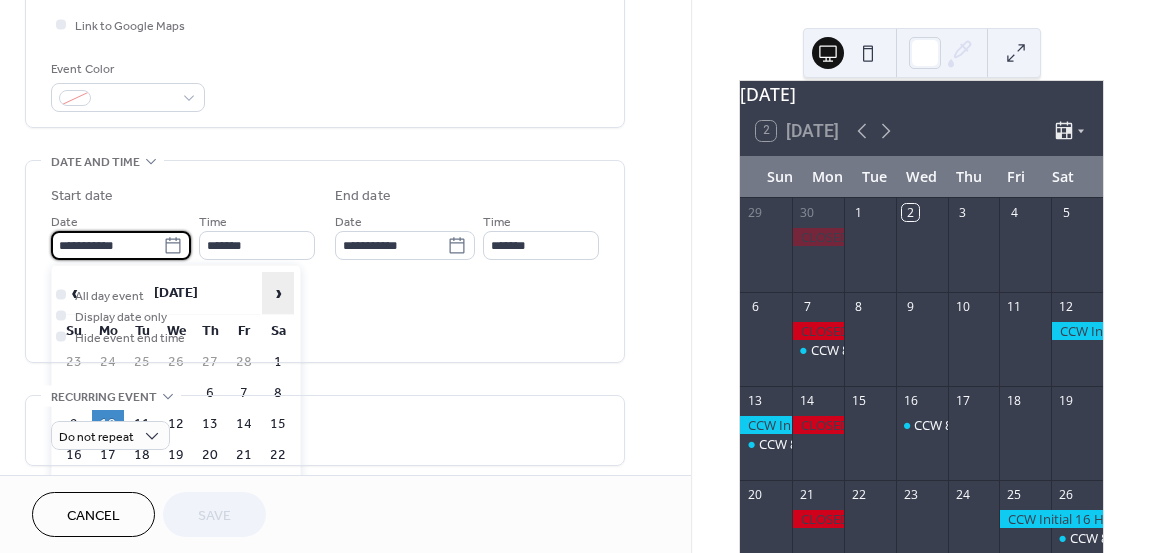 click on "›" at bounding box center [278, 293] 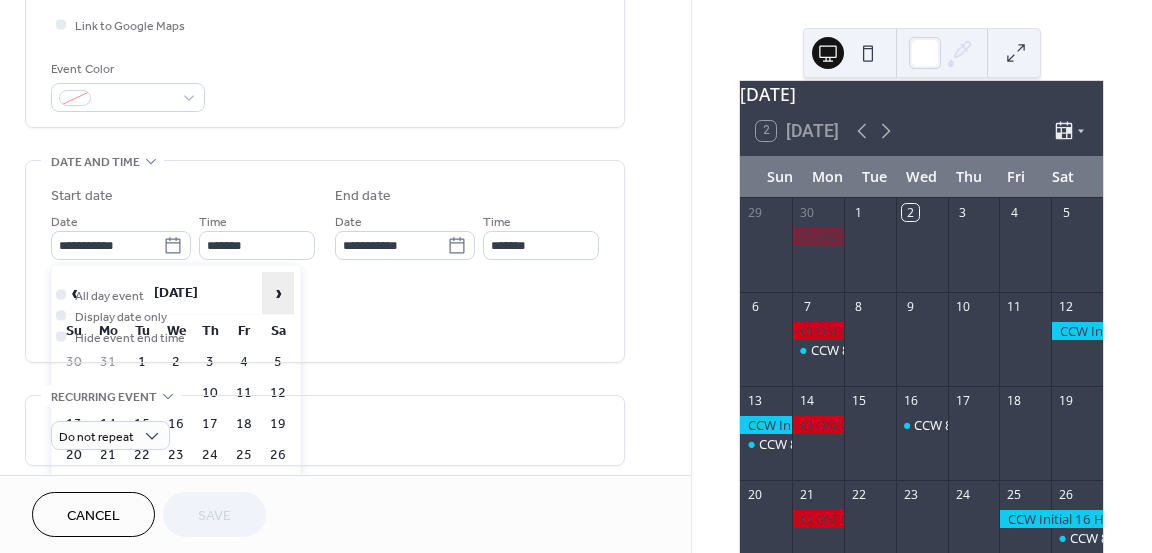 click on "›" at bounding box center (278, 293) 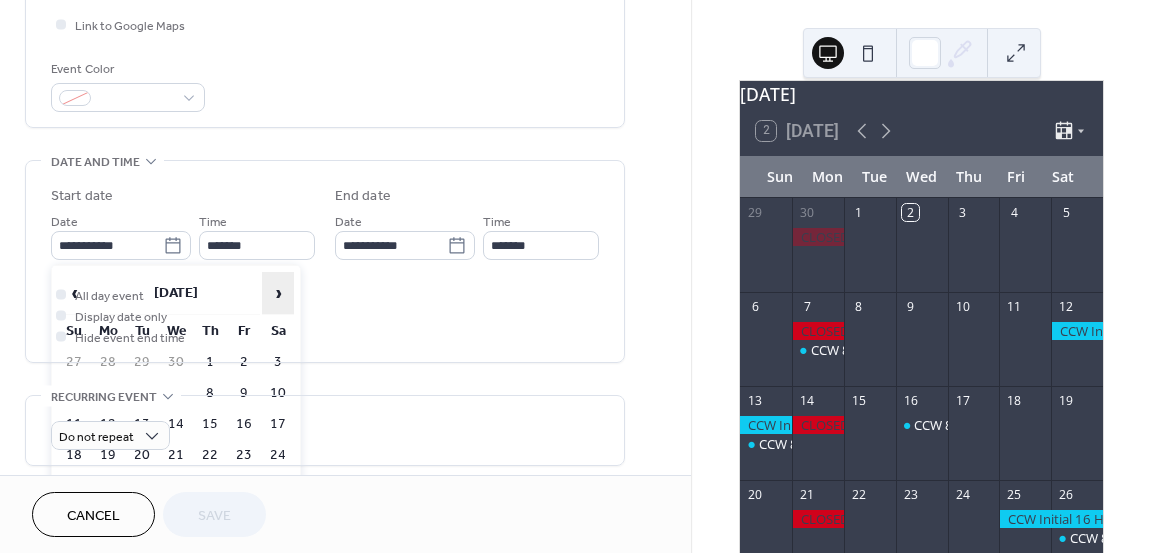 click on "›" at bounding box center [278, 293] 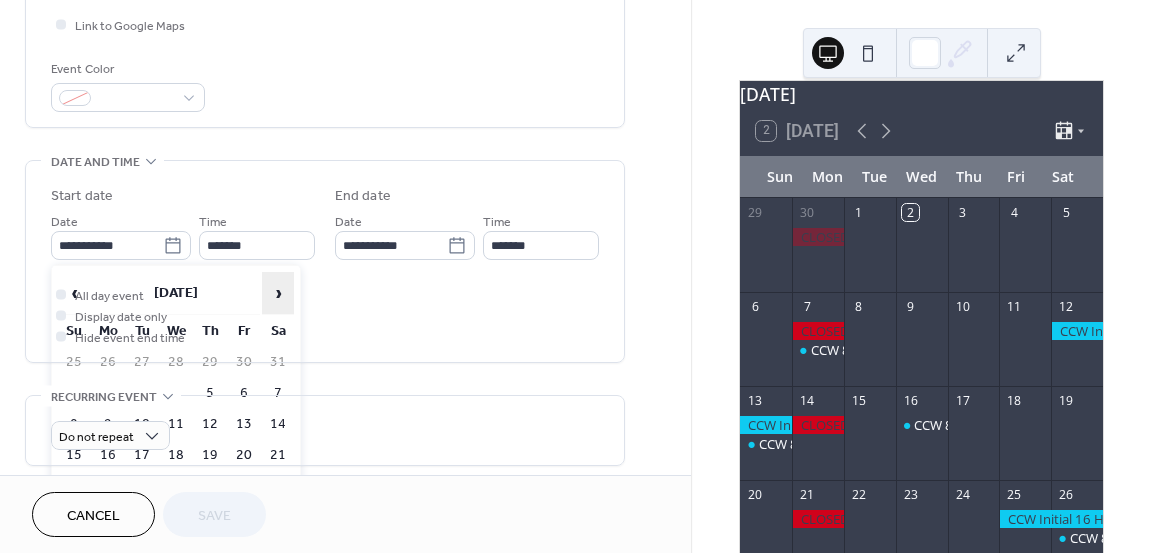 click on "›" at bounding box center (278, 293) 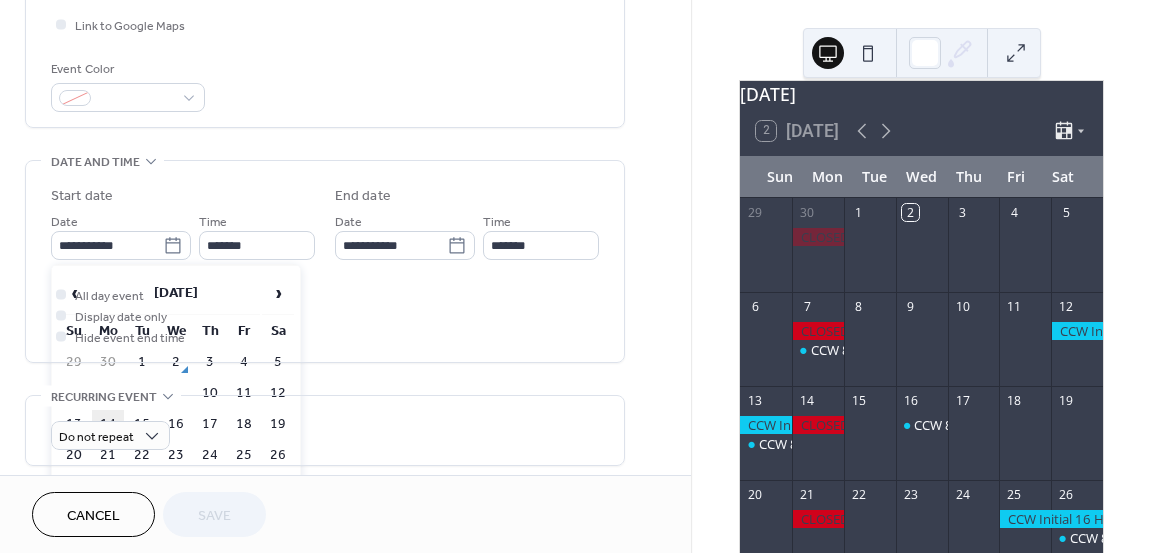 click on "14" at bounding box center [108, 424] 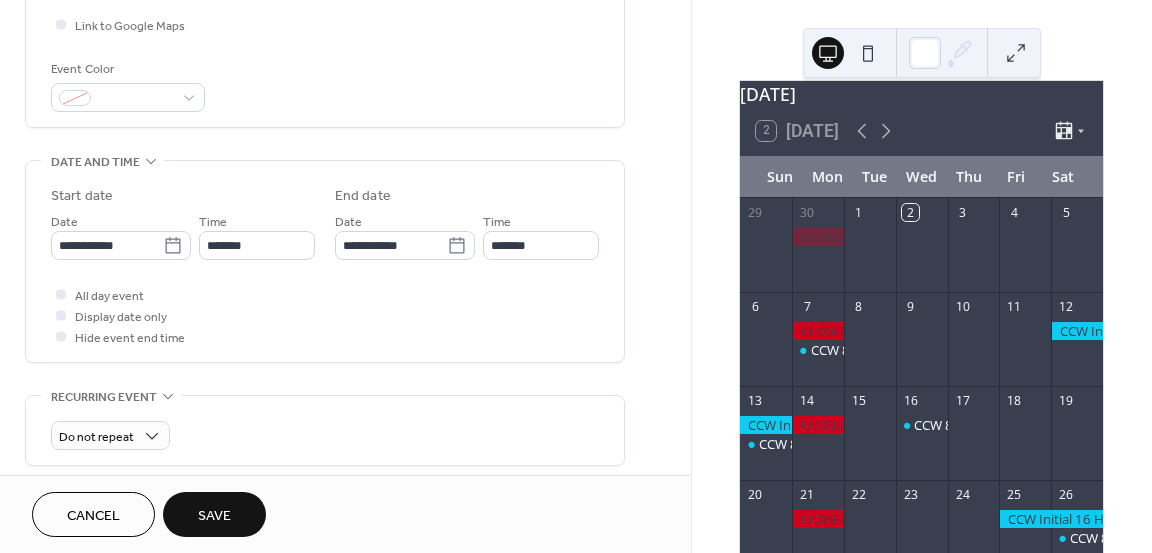 click on "Save" at bounding box center (214, 516) 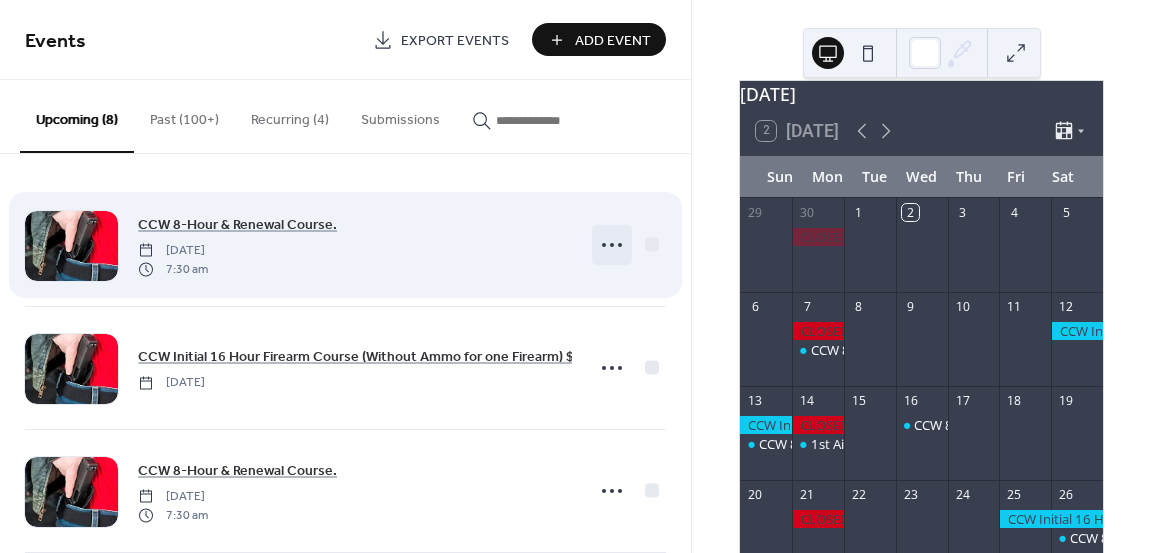 click 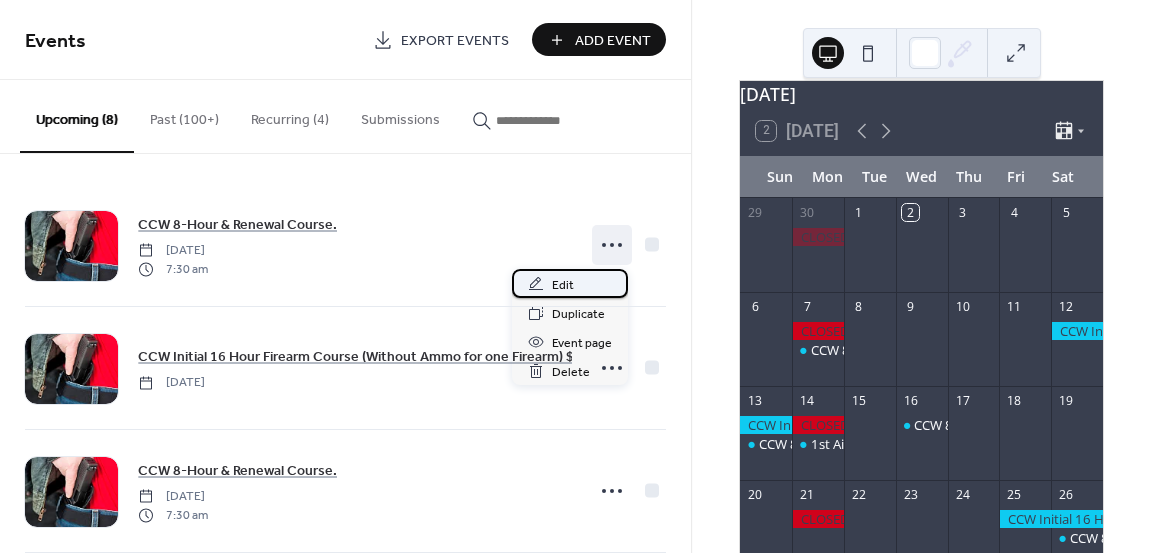 click on "Edit" at bounding box center [563, 285] 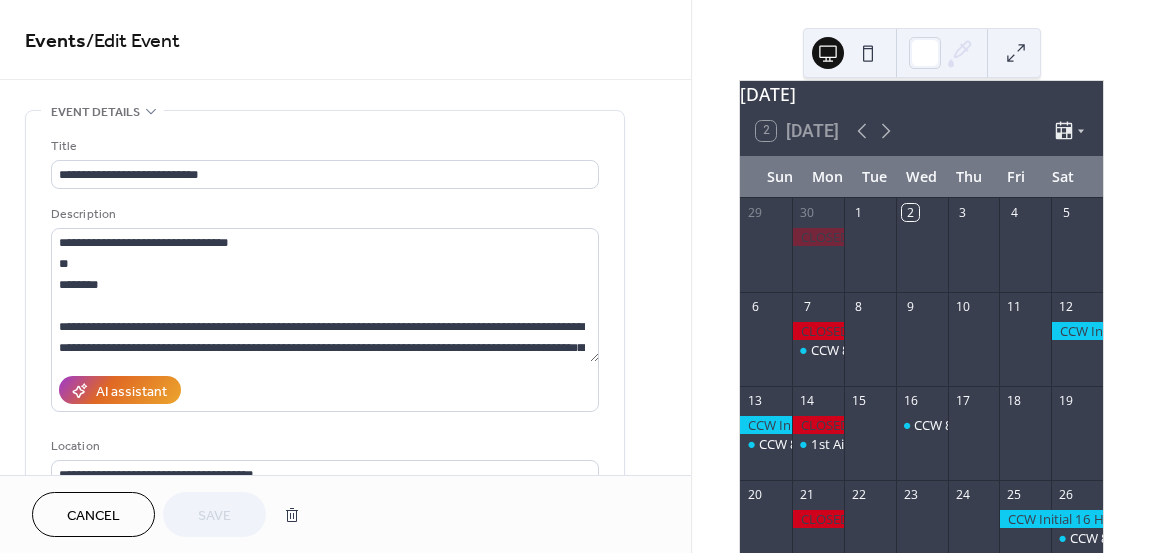 click on "Cancel" at bounding box center [93, 516] 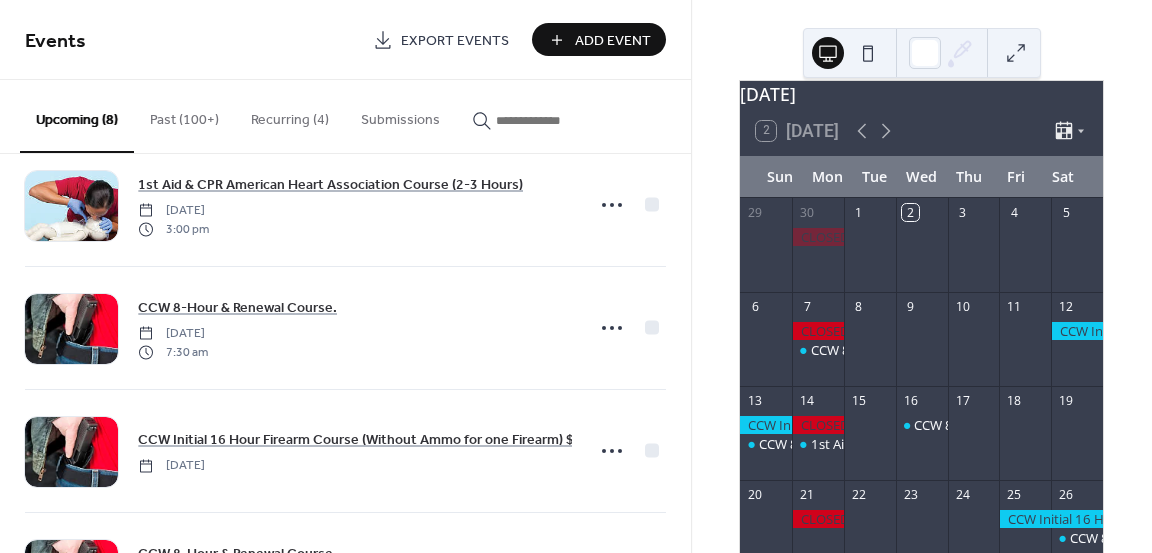 scroll, scrollTop: 399, scrollLeft: 0, axis: vertical 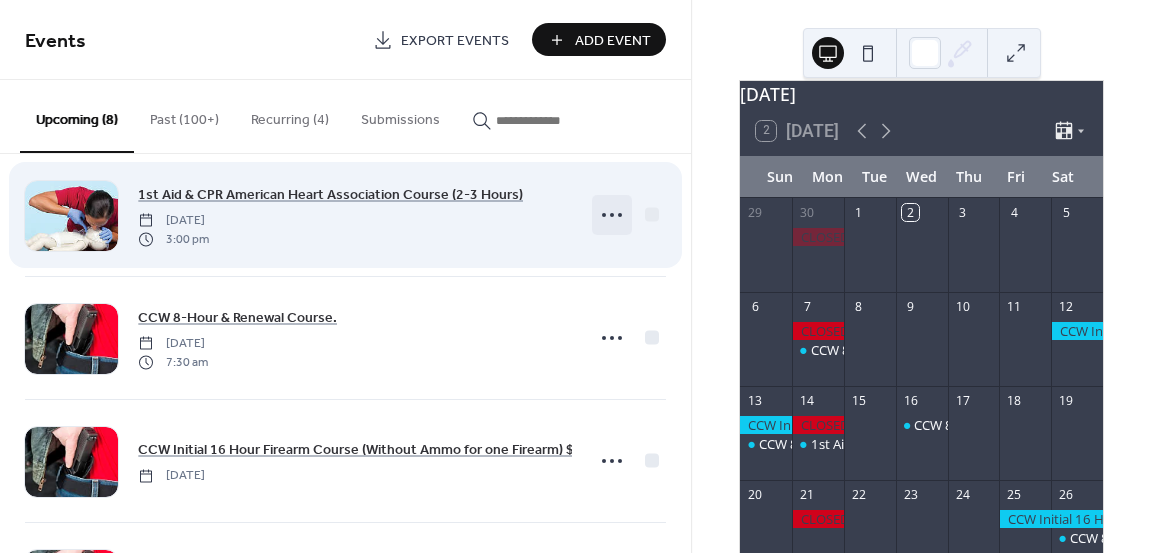 click 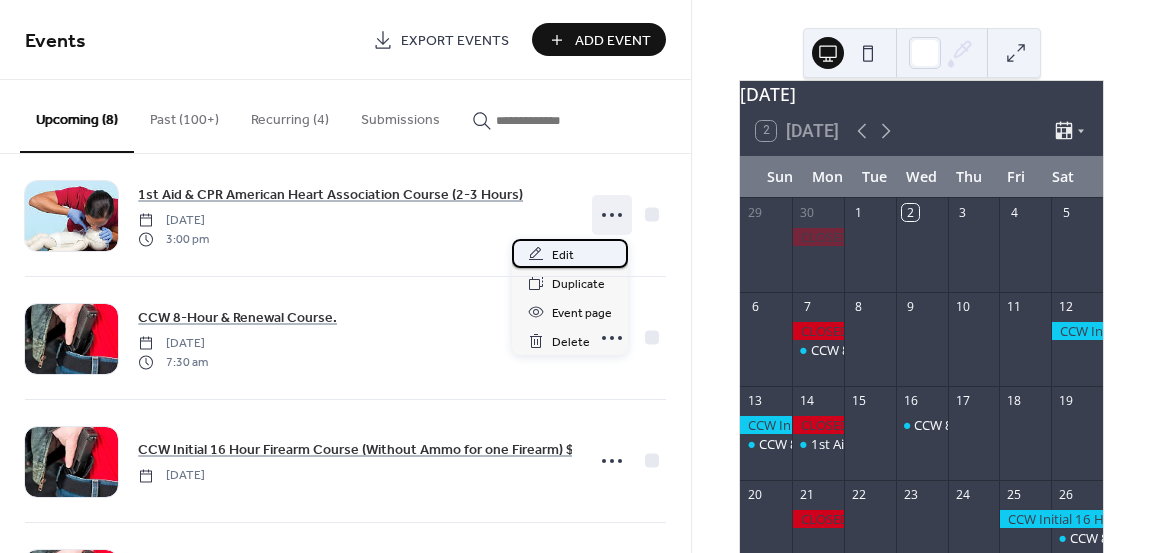 click on "Edit" at bounding box center [563, 255] 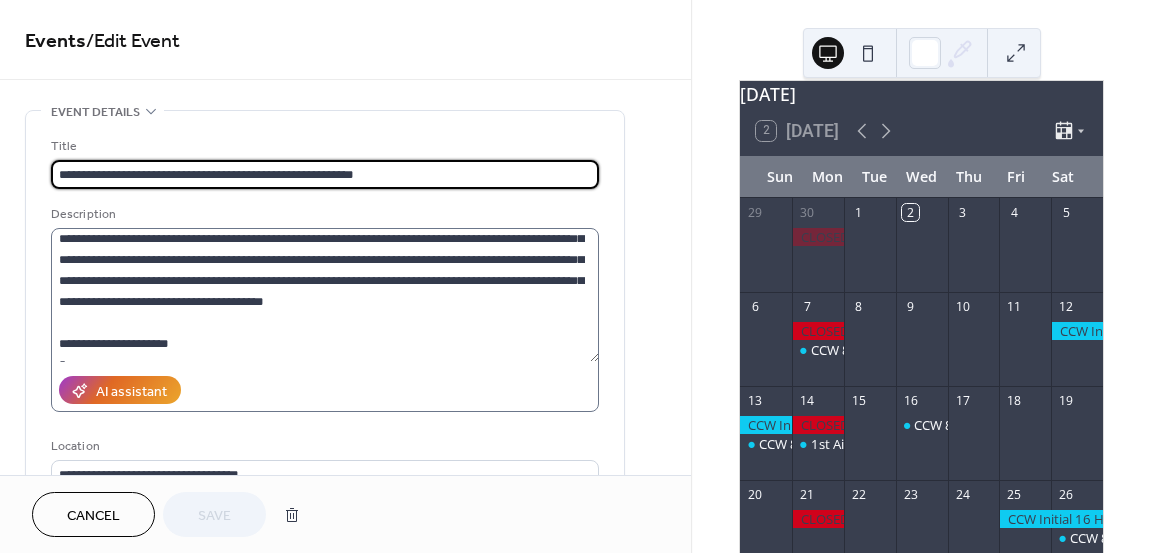scroll, scrollTop: 378, scrollLeft: 0, axis: vertical 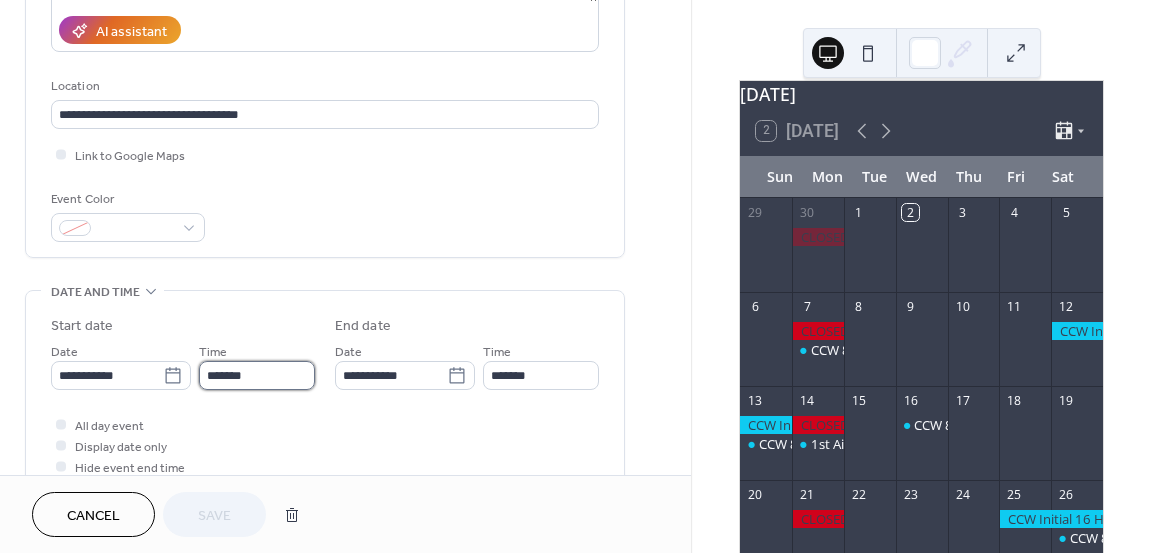 click on "*******" at bounding box center [257, 375] 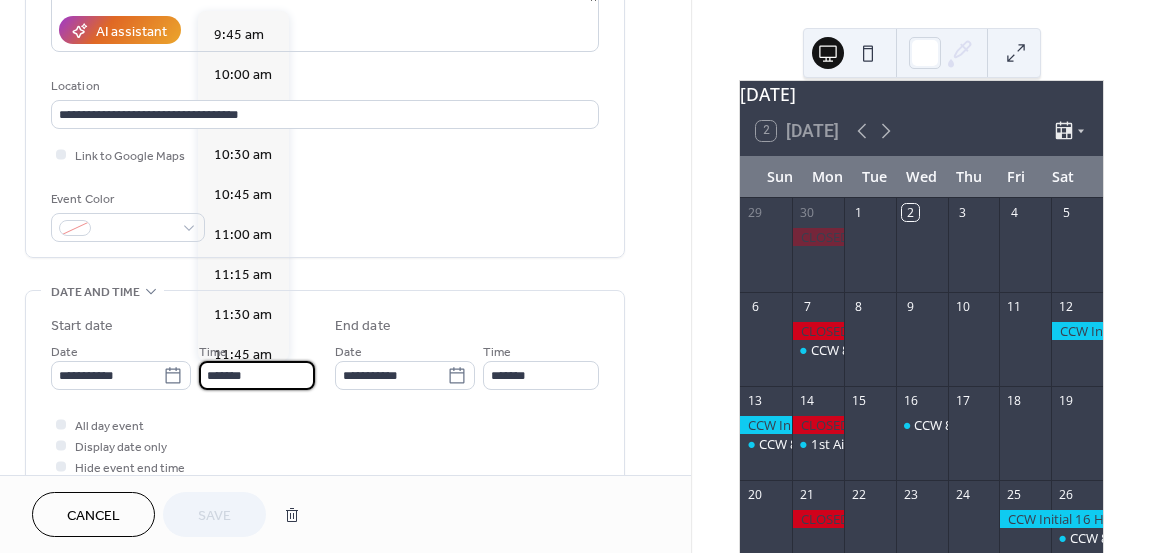 scroll, scrollTop: 1527, scrollLeft: 0, axis: vertical 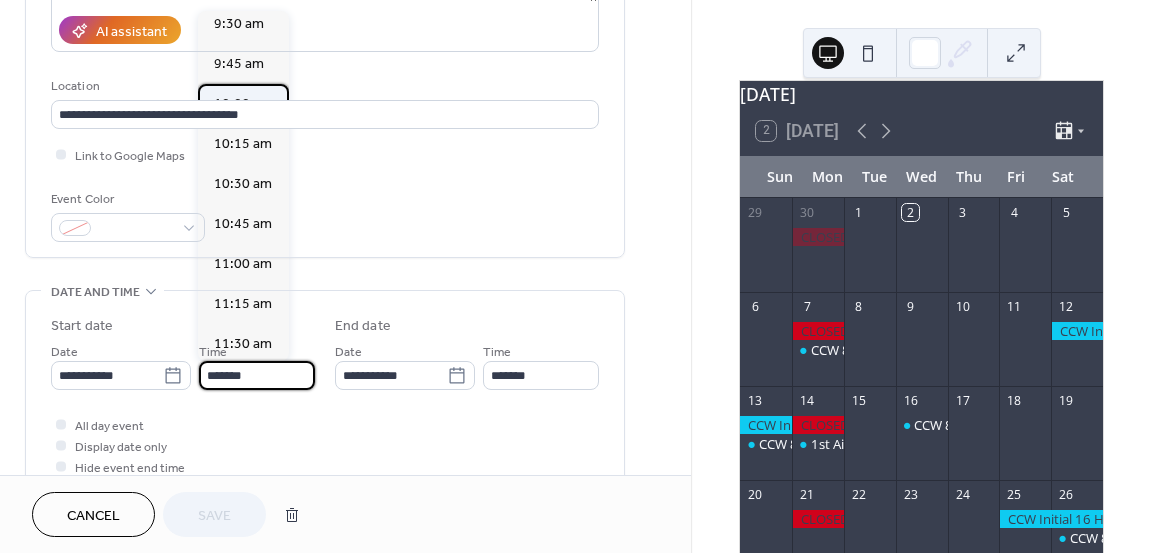 click on "10:00 am" at bounding box center (243, 104) 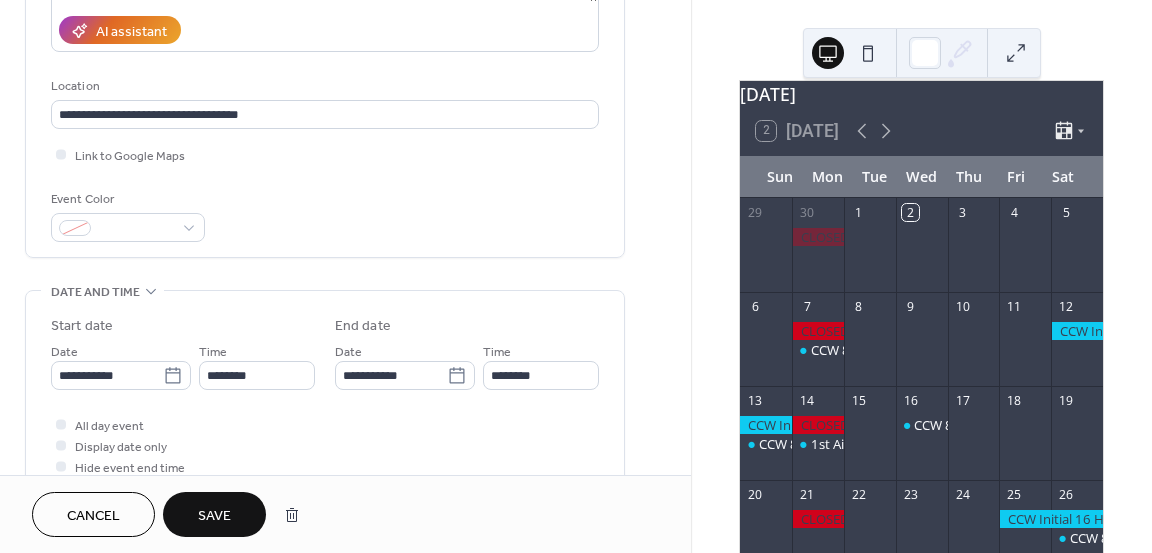 type on "********" 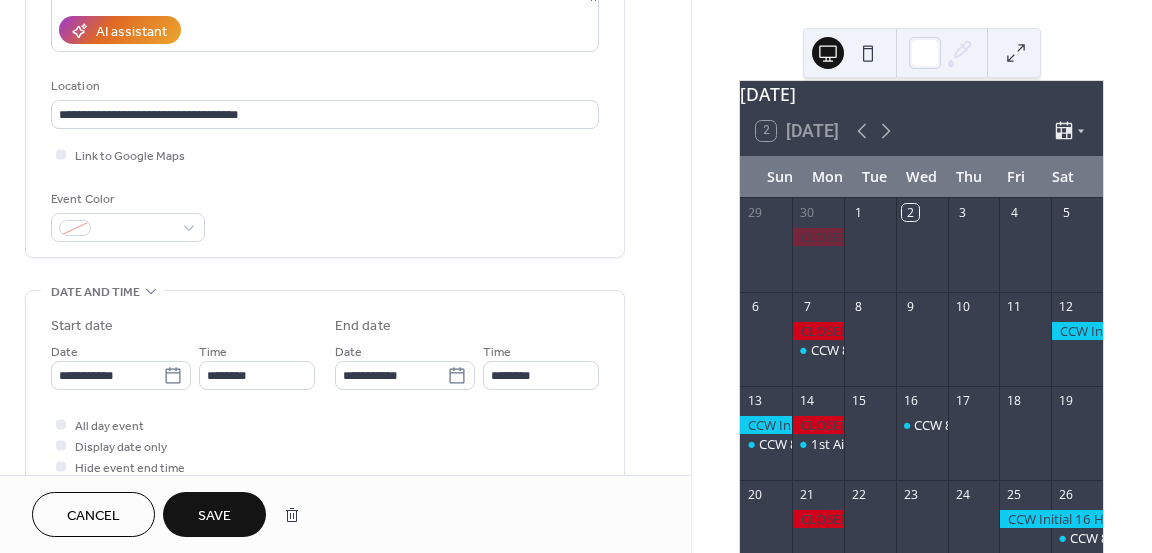 type on "********" 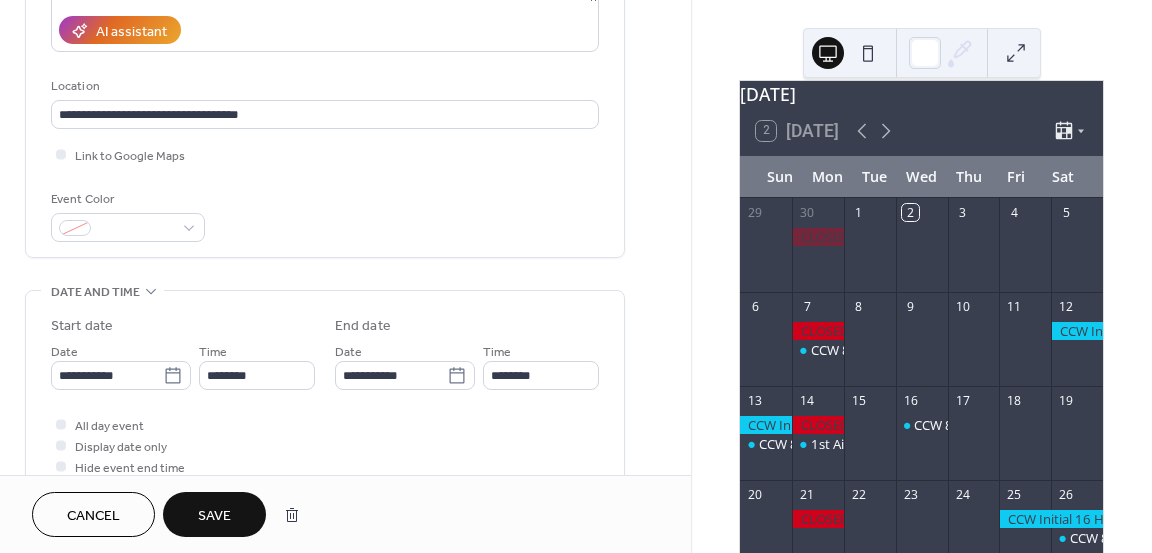 click on "Save" at bounding box center [214, 516] 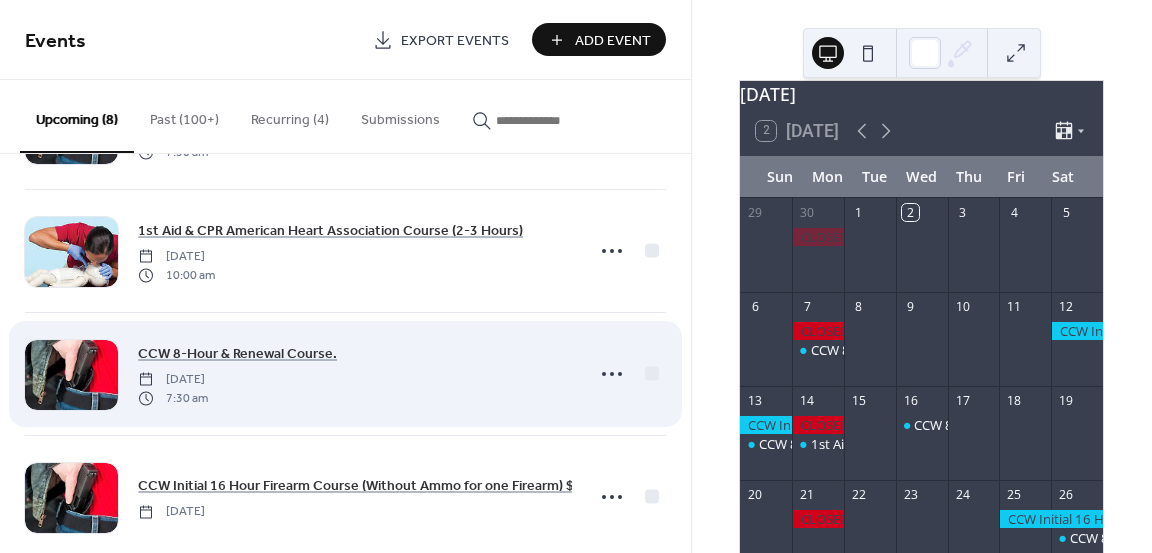 scroll, scrollTop: 360, scrollLeft: 0, axis: vertical 